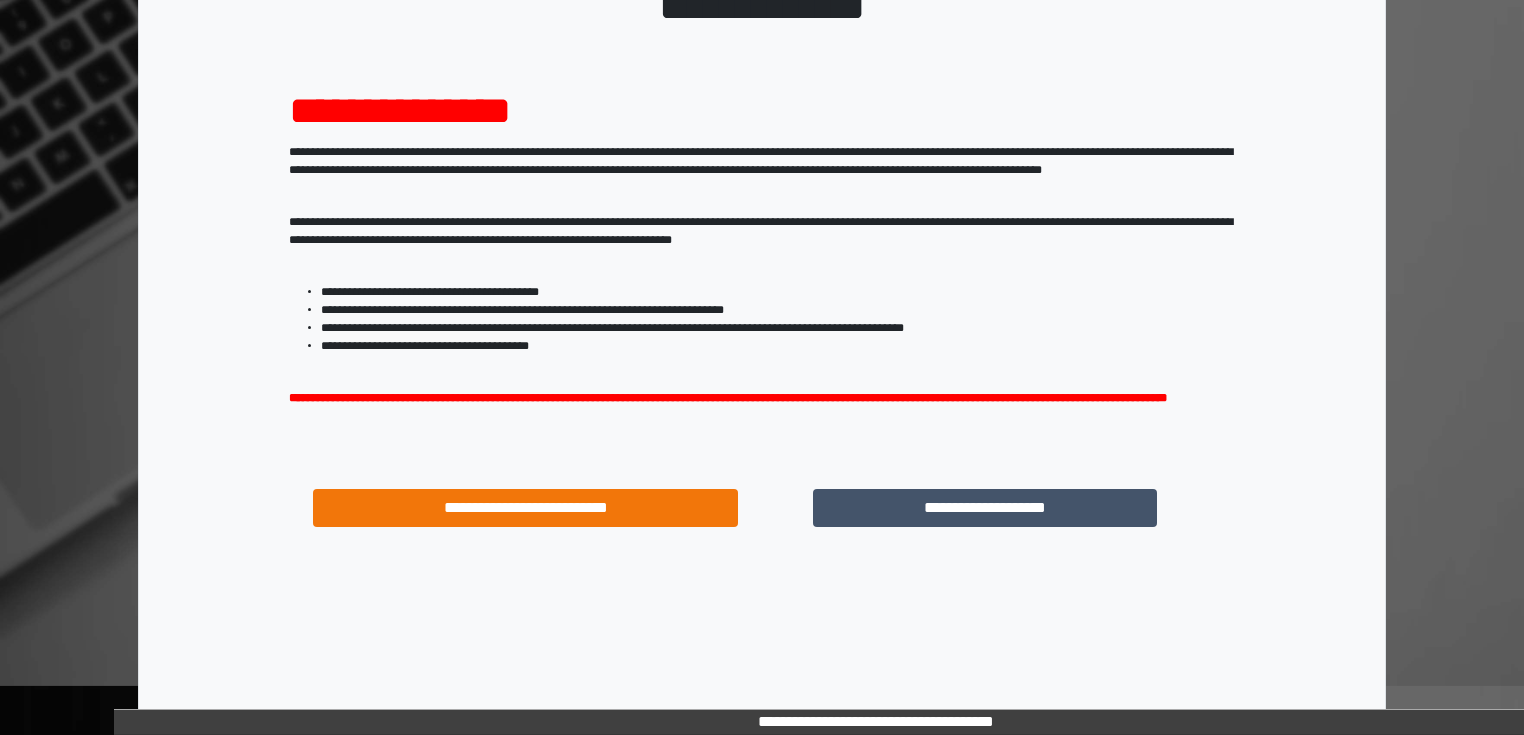 scroll, scrollTop: 174, scrollLeft: 0, axis: vertical 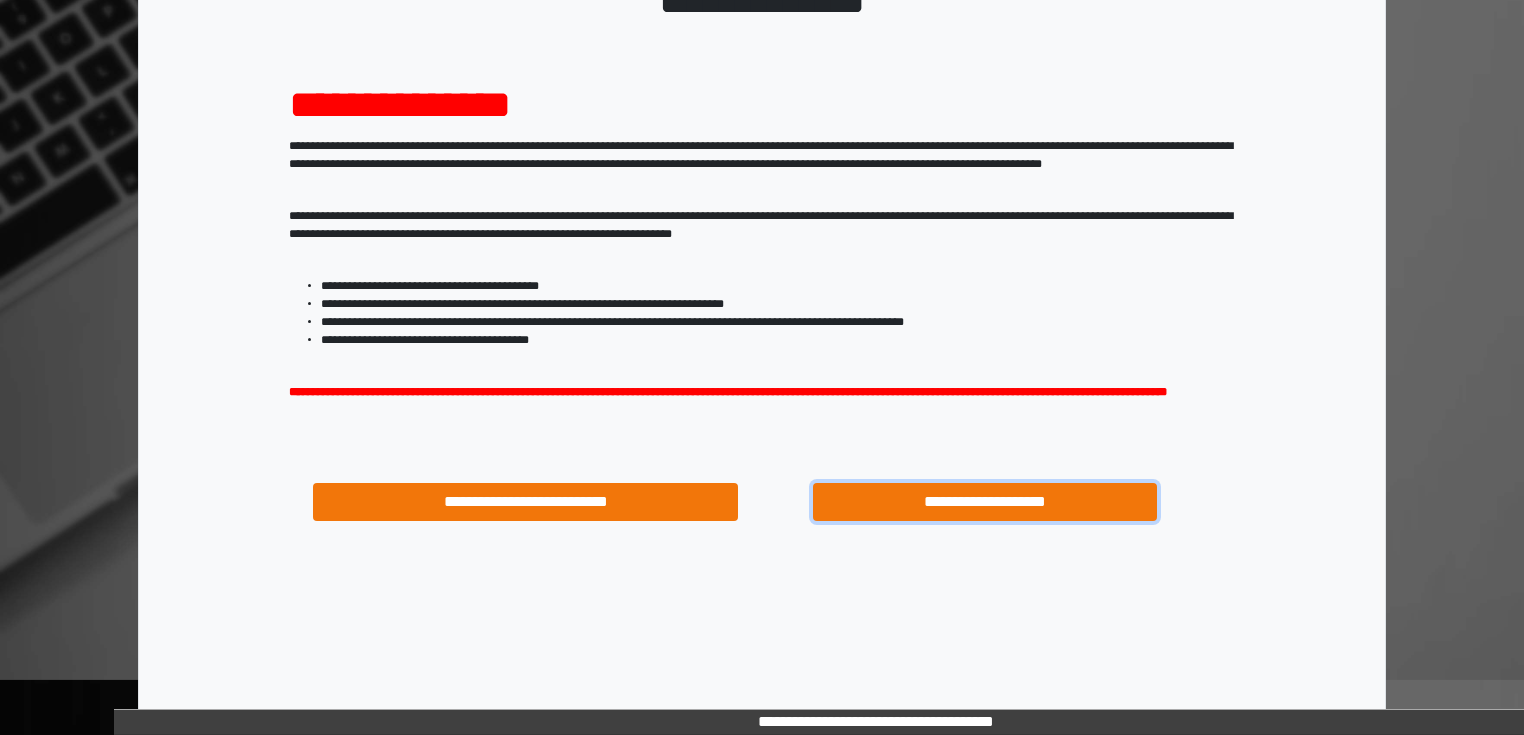 click on "**********" at bounding box center [985, 502] 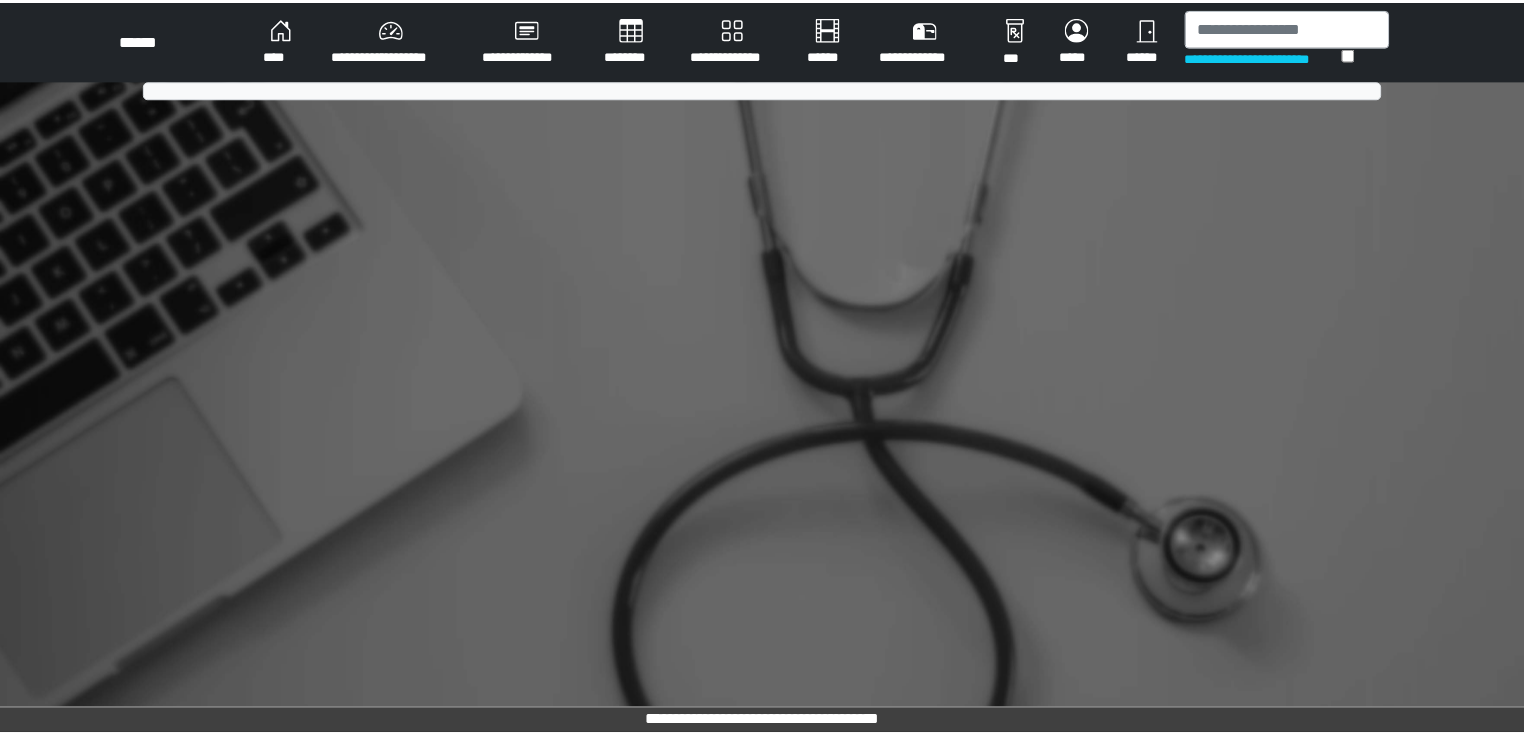scroll, scrollTop: 0, scrollLeft: 0, axis: both 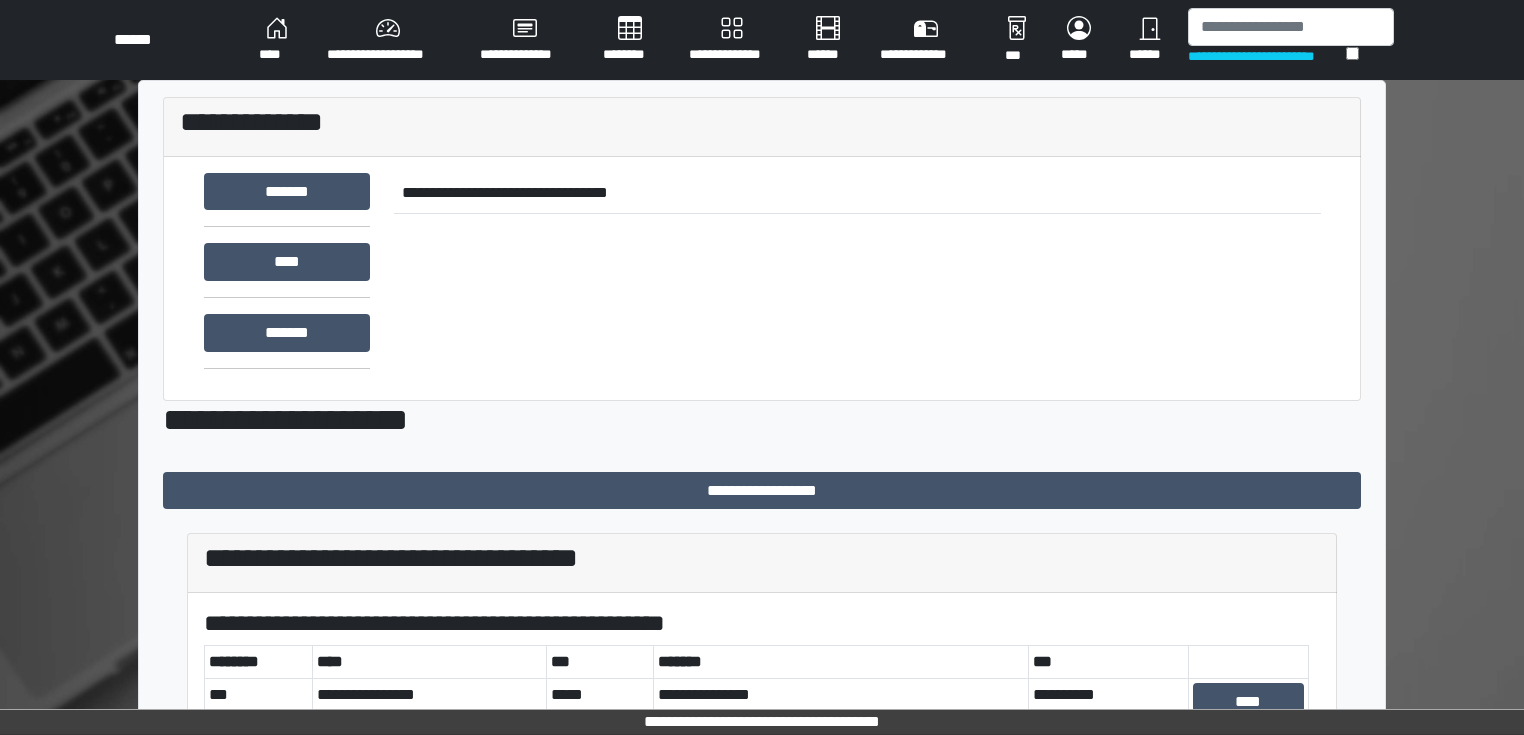 click on "****" at bounding box center [277, 40] 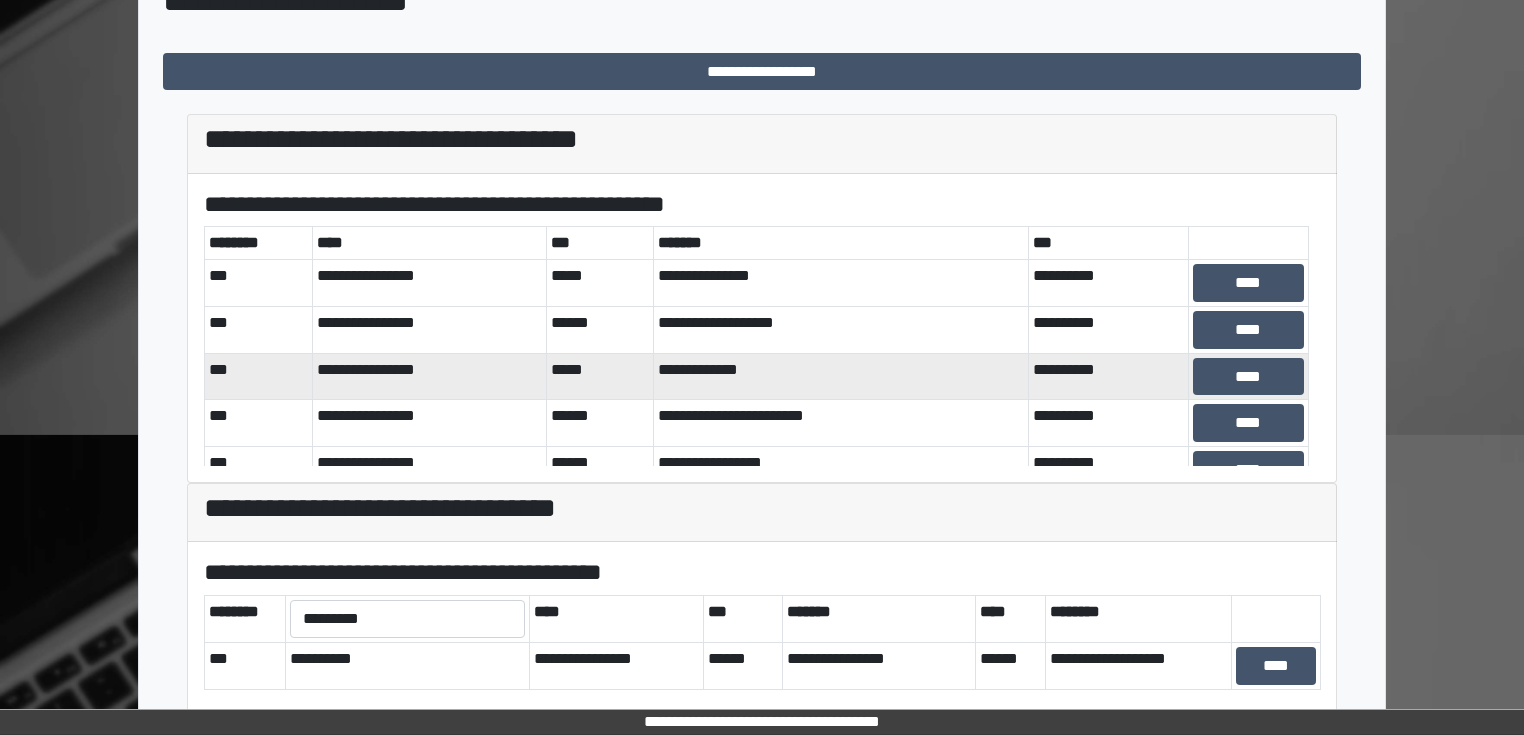scroll, scrollTop: 416, scrollLeft: 0, axis: vertical 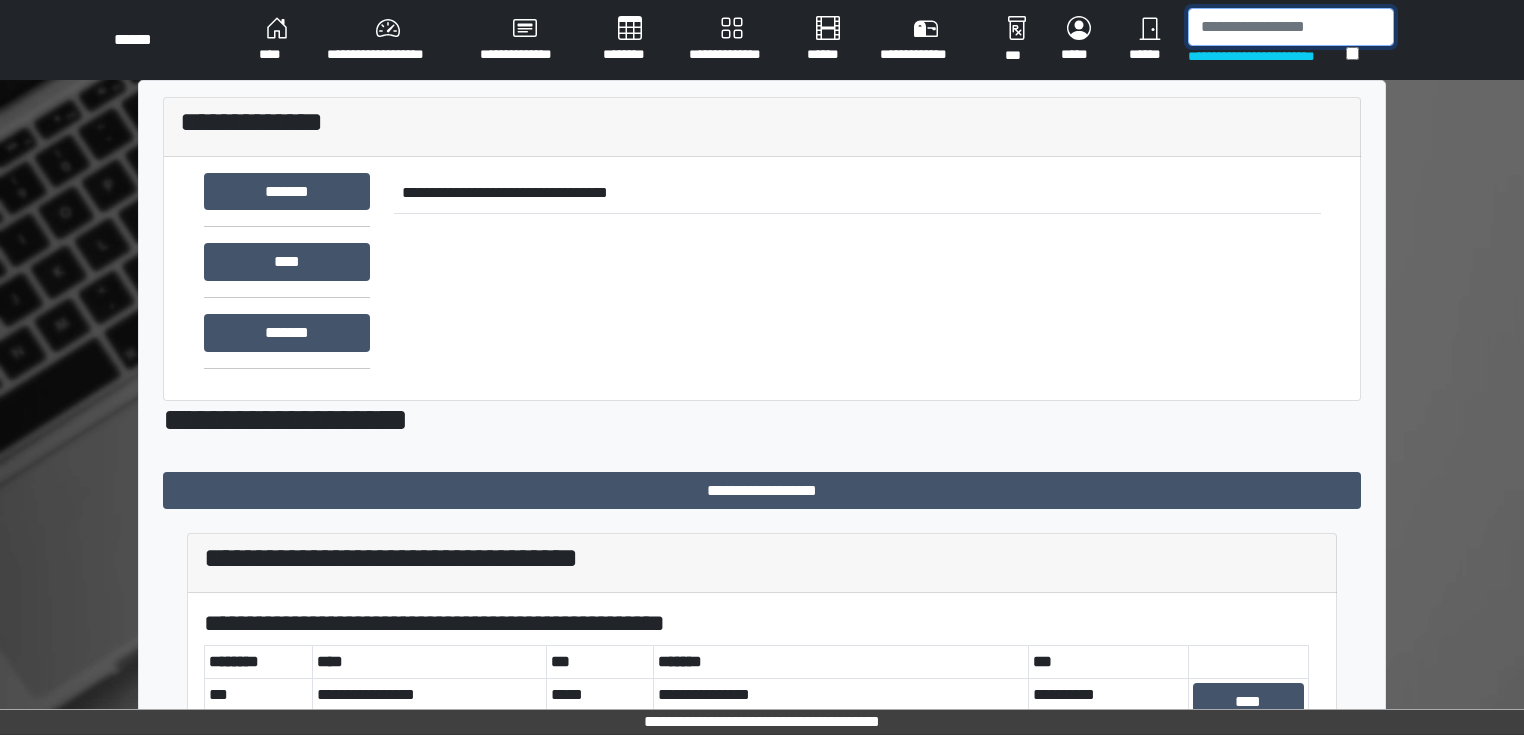 click at bounding box center (1291, 27) 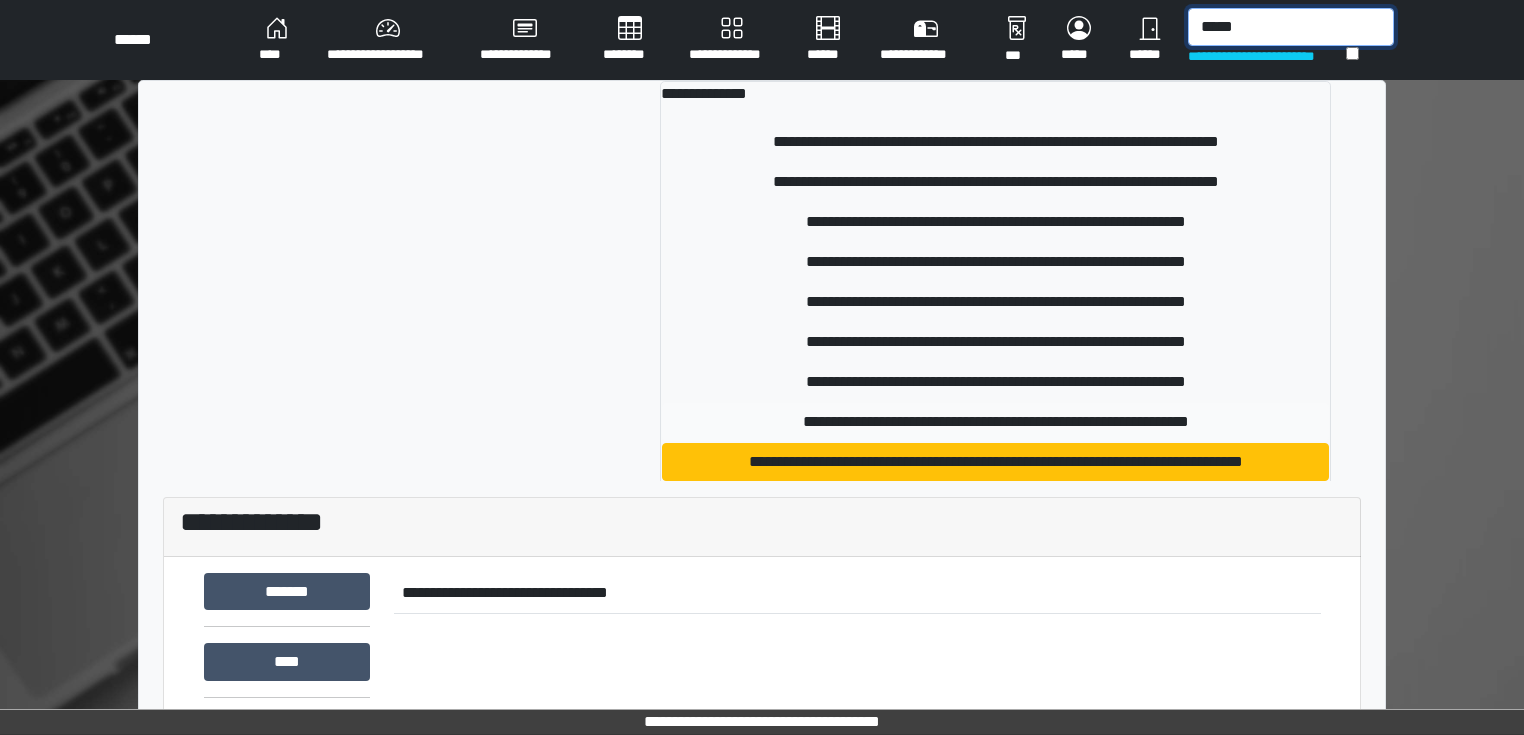 type on "*****" 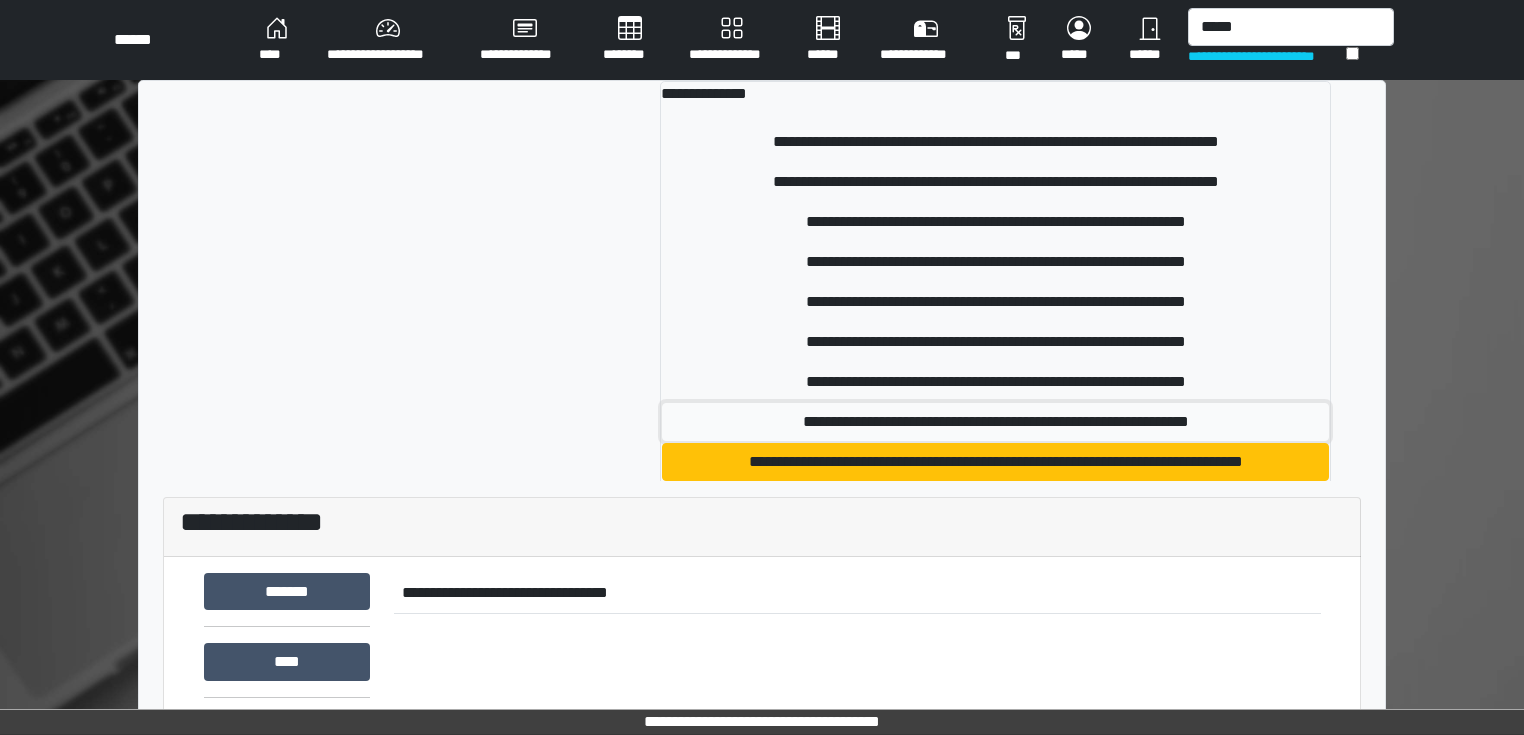 click on "**********" at bounding box center [996, 422] 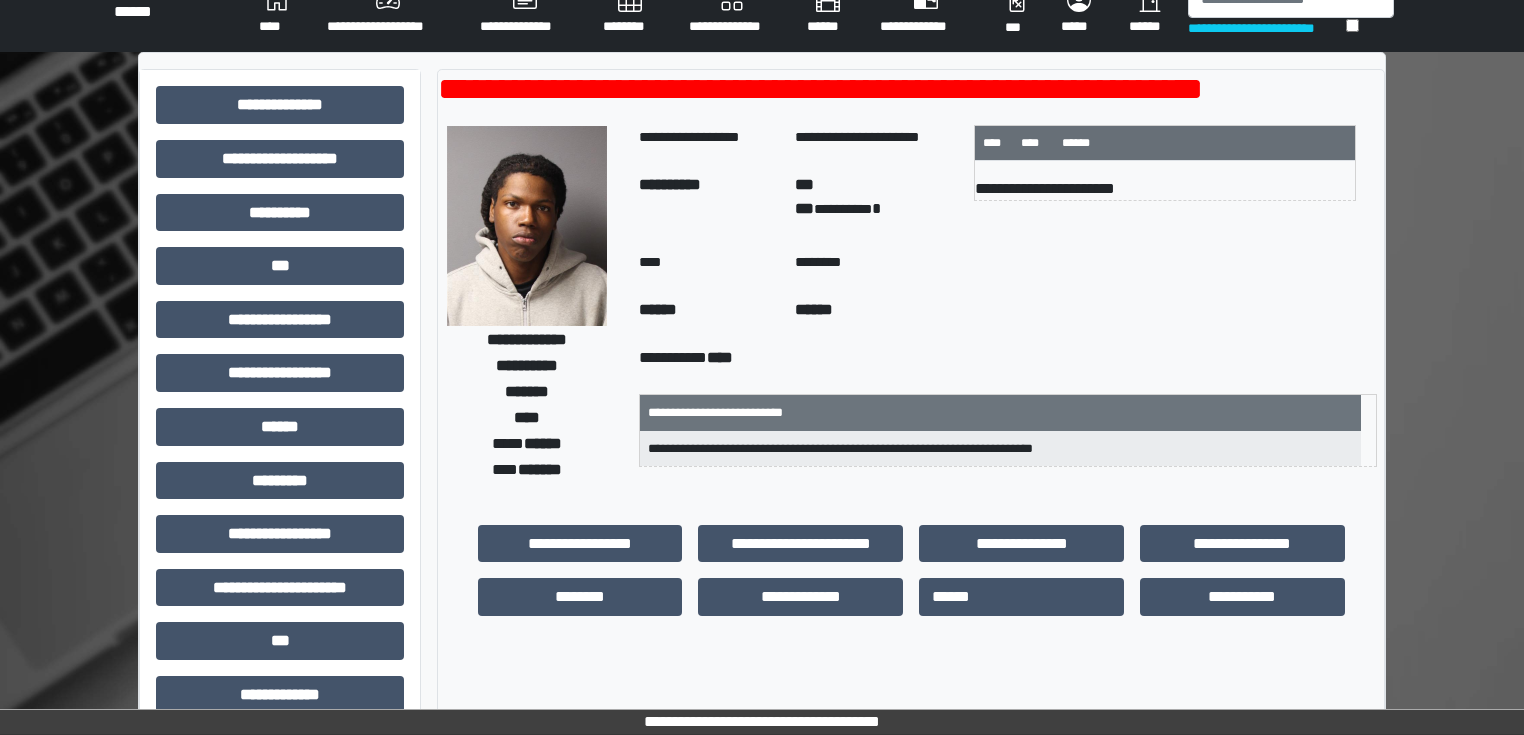 scroll, scrollTop: 0, scrollLeft: 0, axis: both 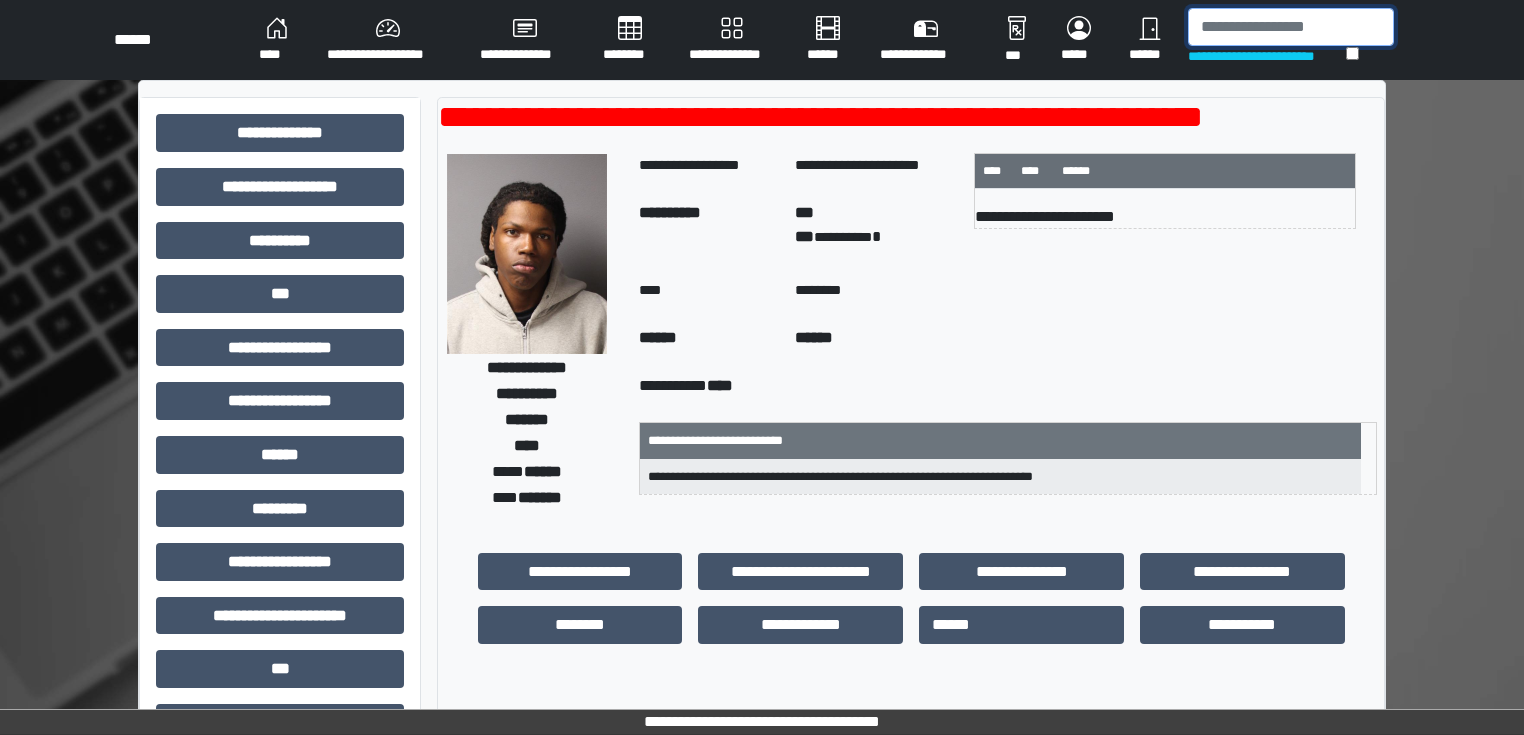 click at bounding box center (1291, 27) 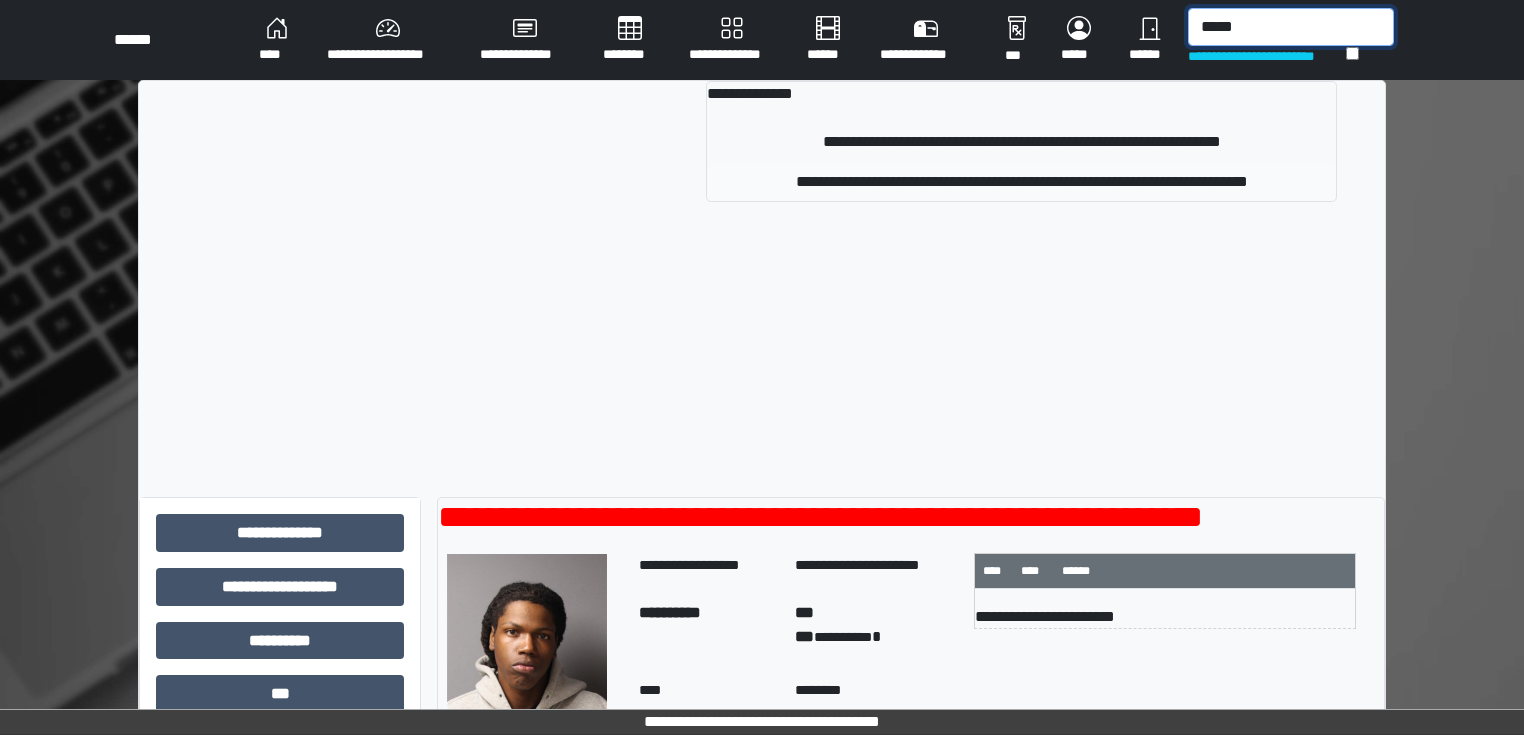 type on "*****" 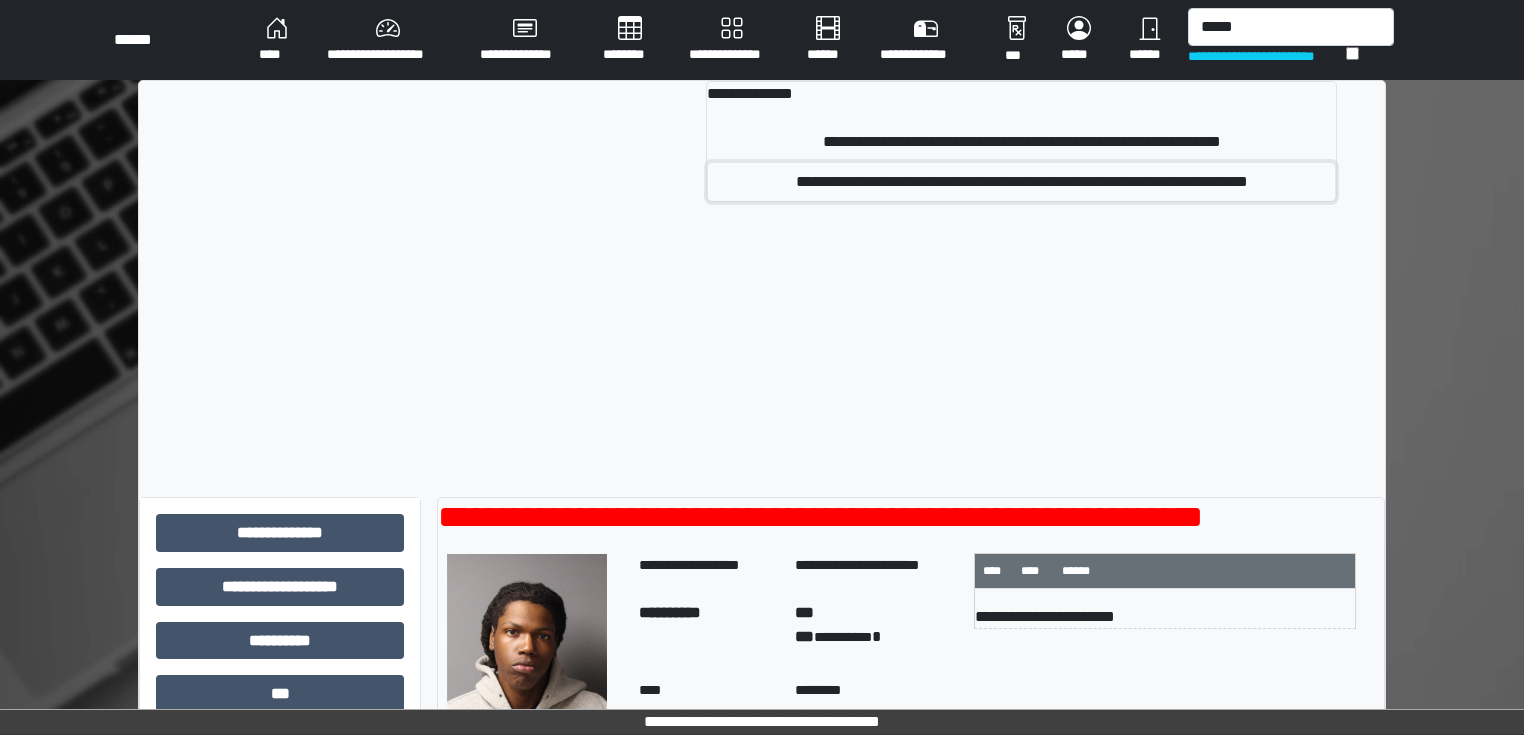 click on "**********" at bounding box center [1022, 182] 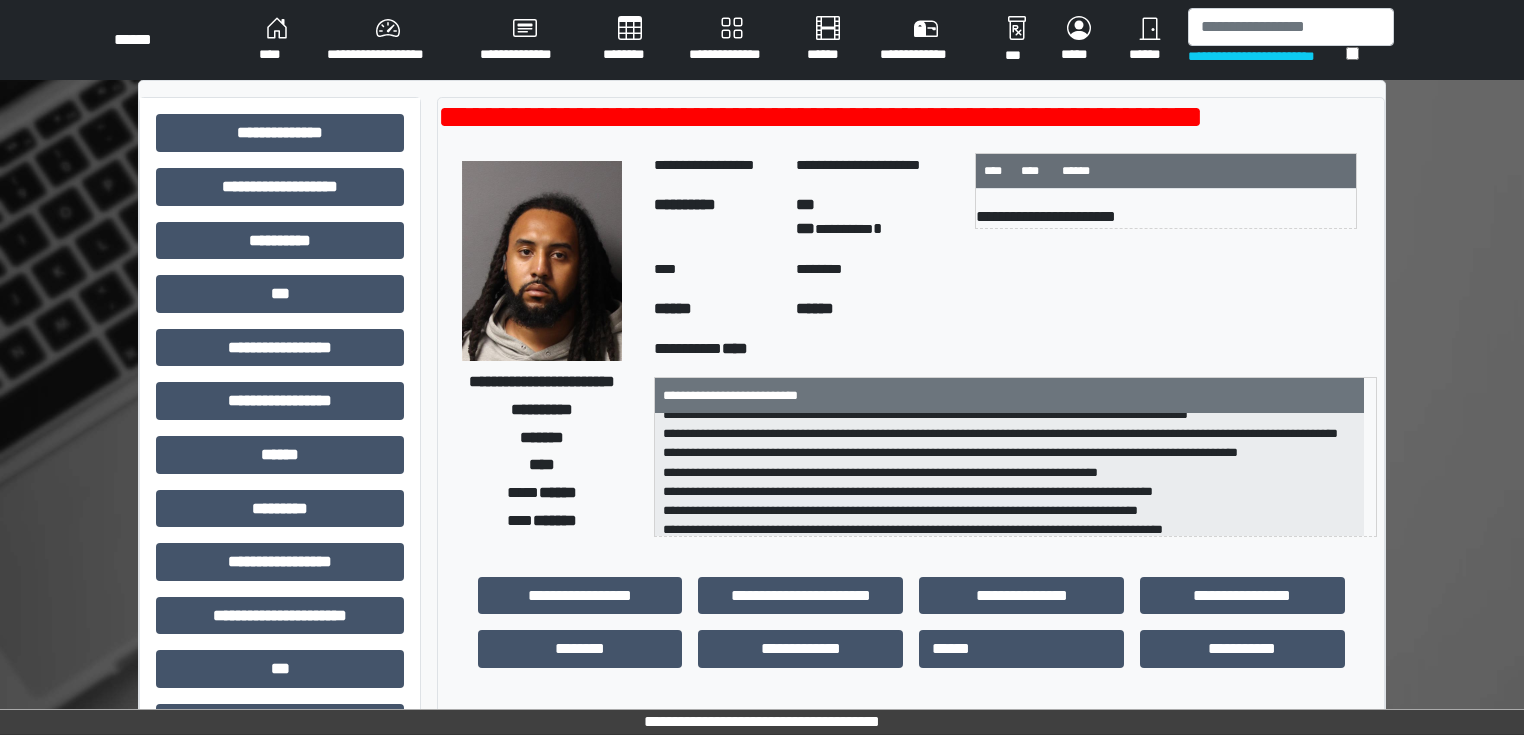scroll, scrollTop: 0, scrollLeft: 0, axis: both 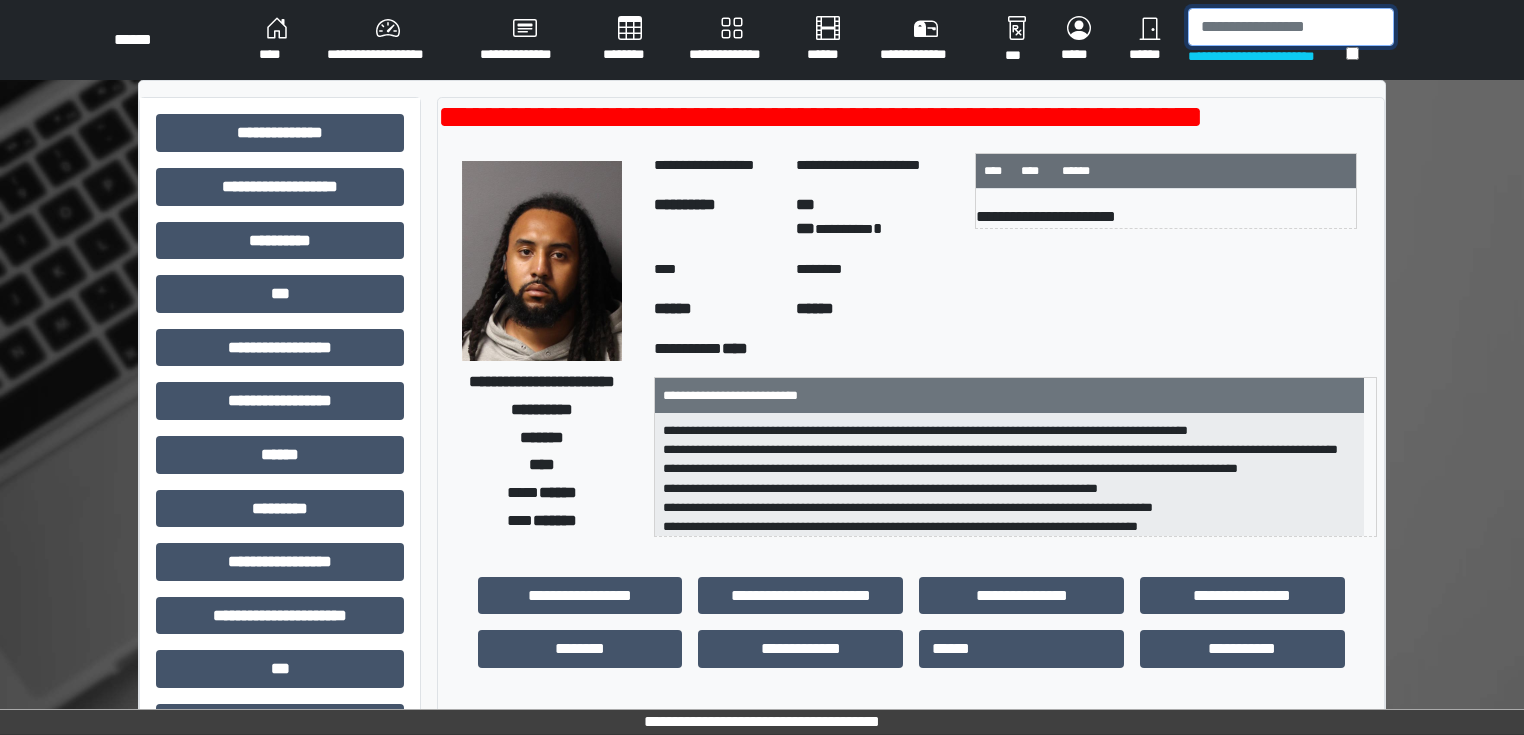 click at bounding box center [1291, 27] 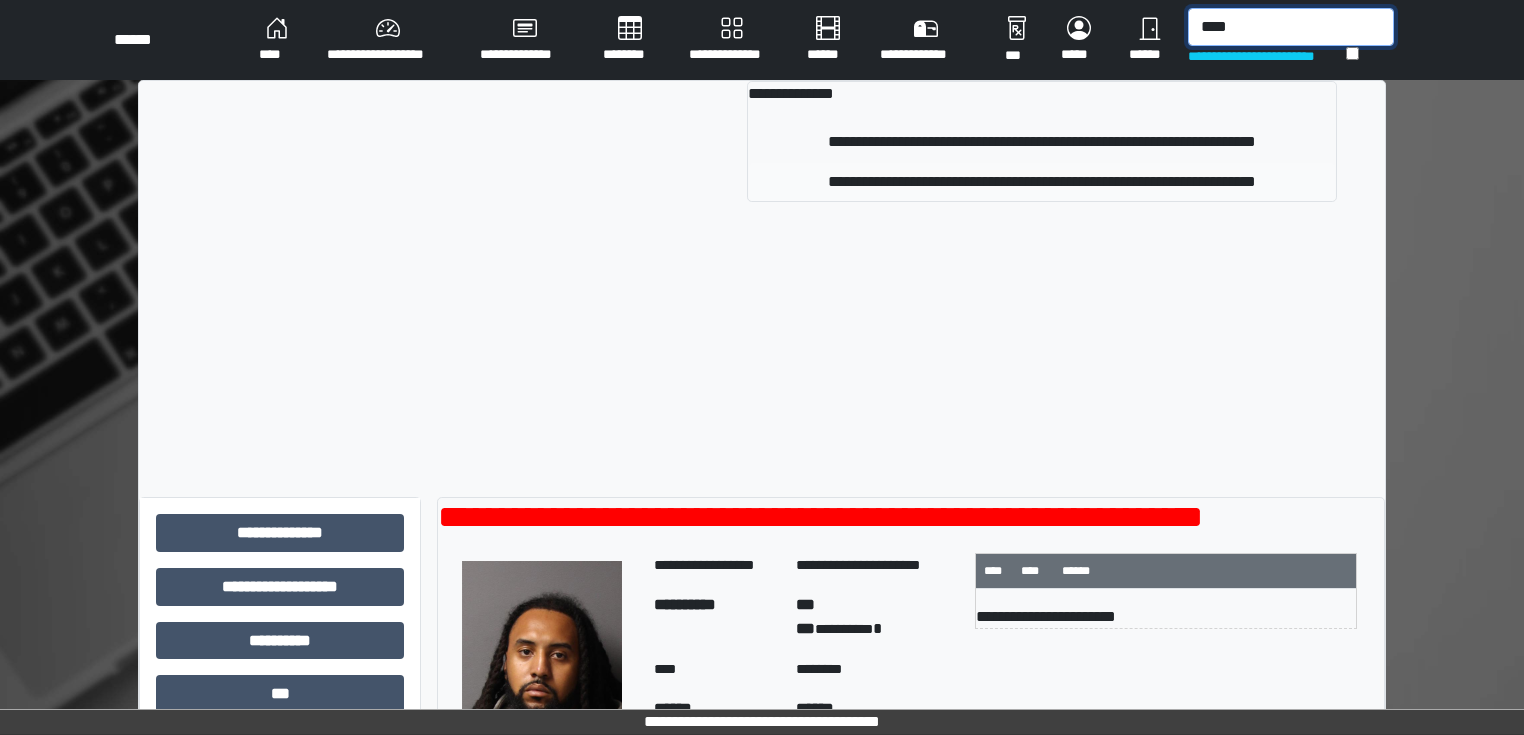 type on "****" 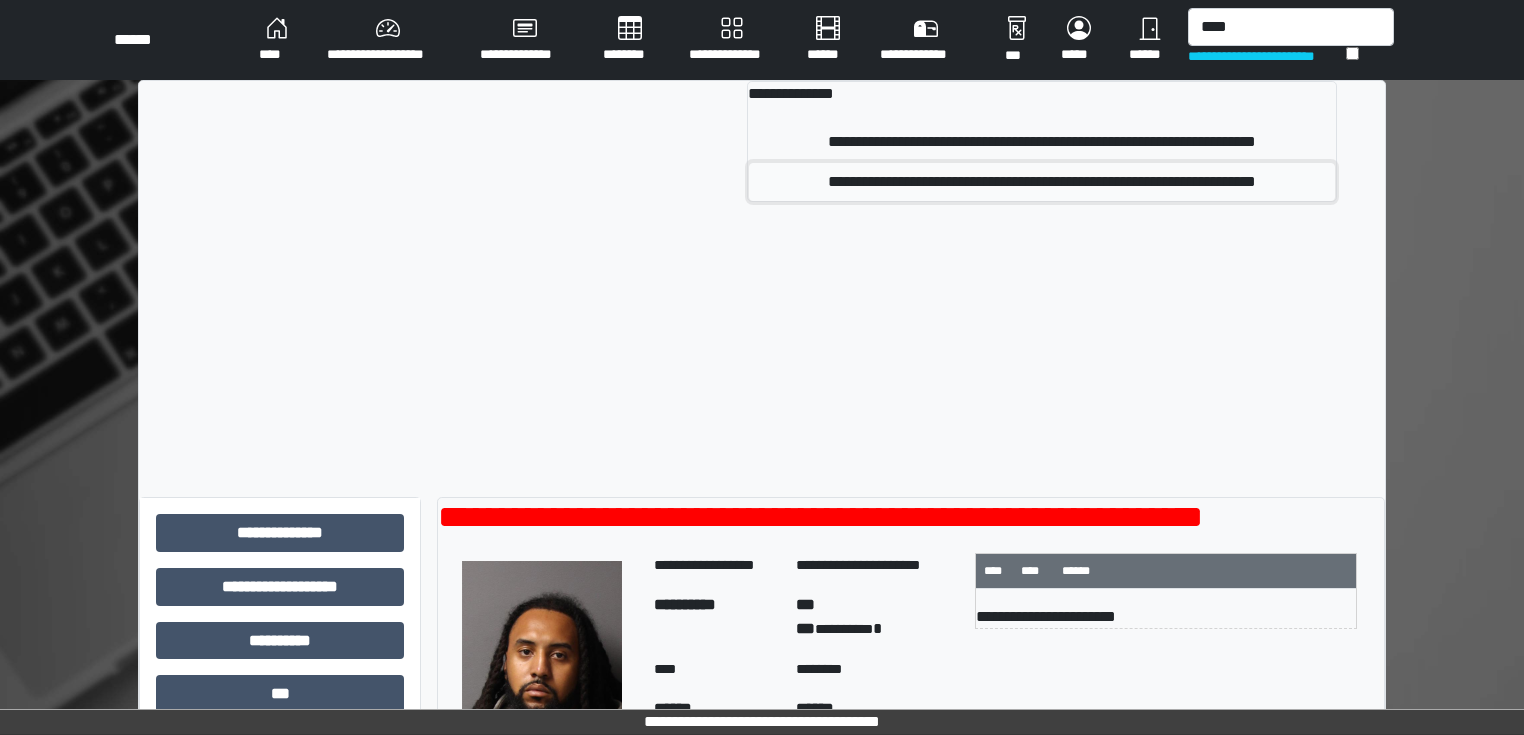 click on "**********" at bounding box center (1042, 182) 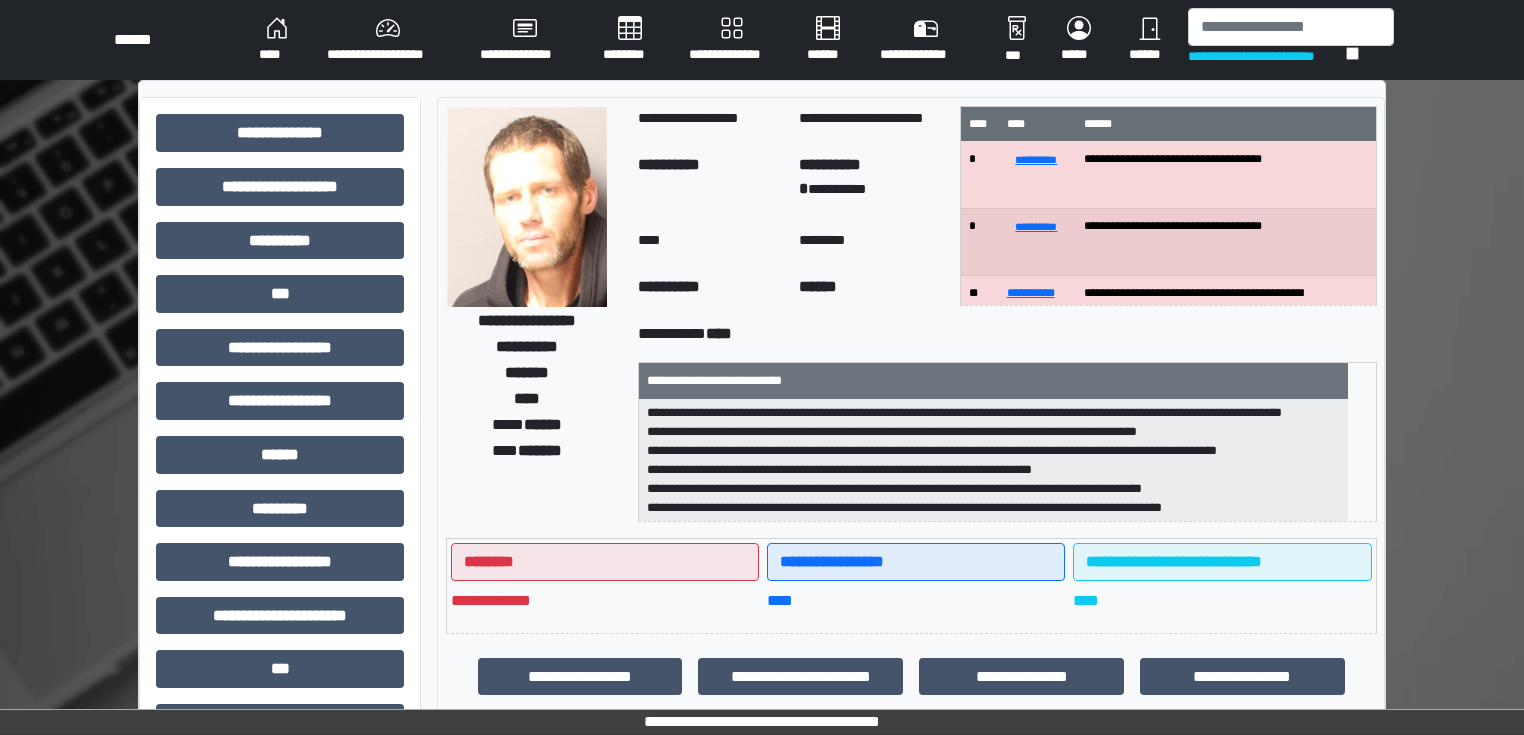 scroll, scrollTop: 0, scrollLeft: 0, axis: both 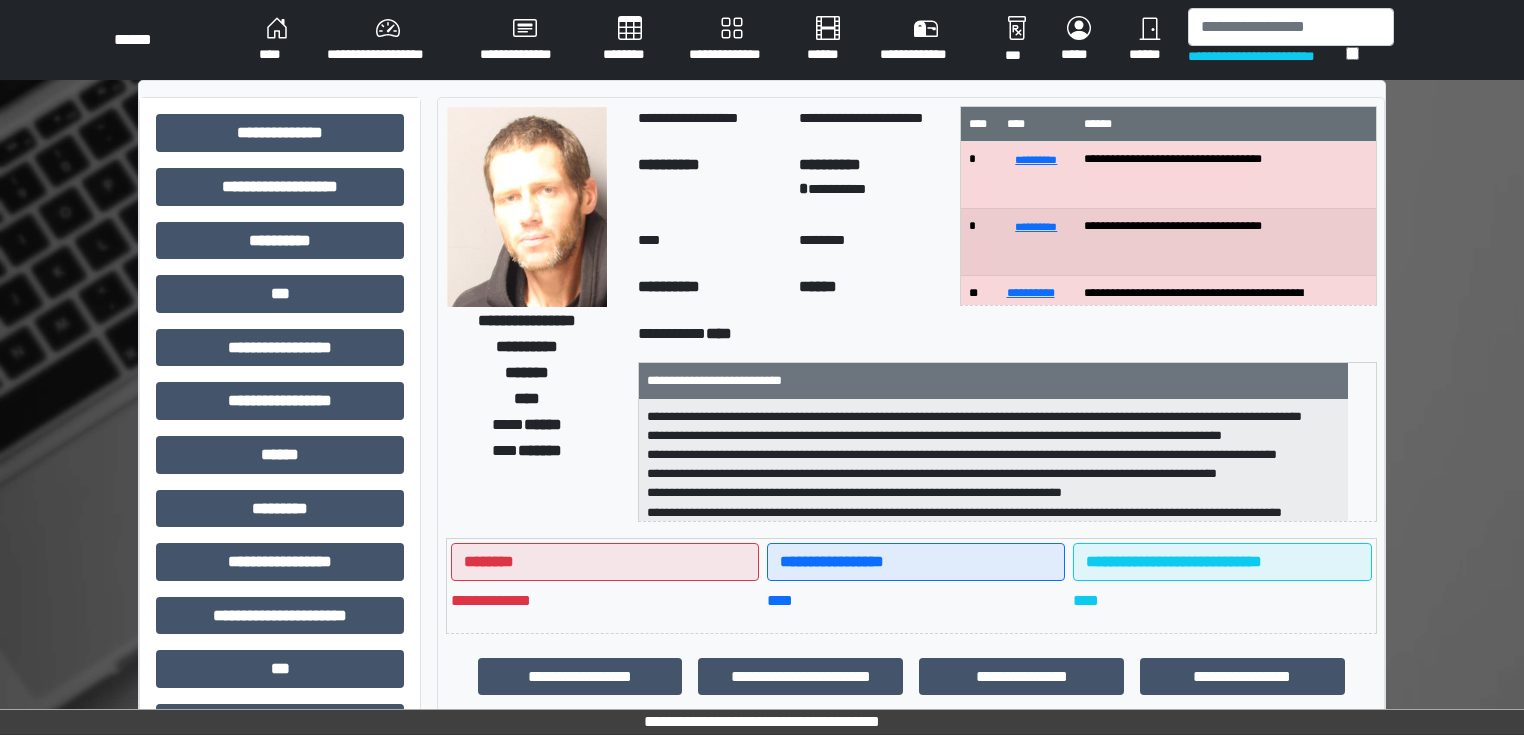 click on "**********" at bounding box center (993, 461) 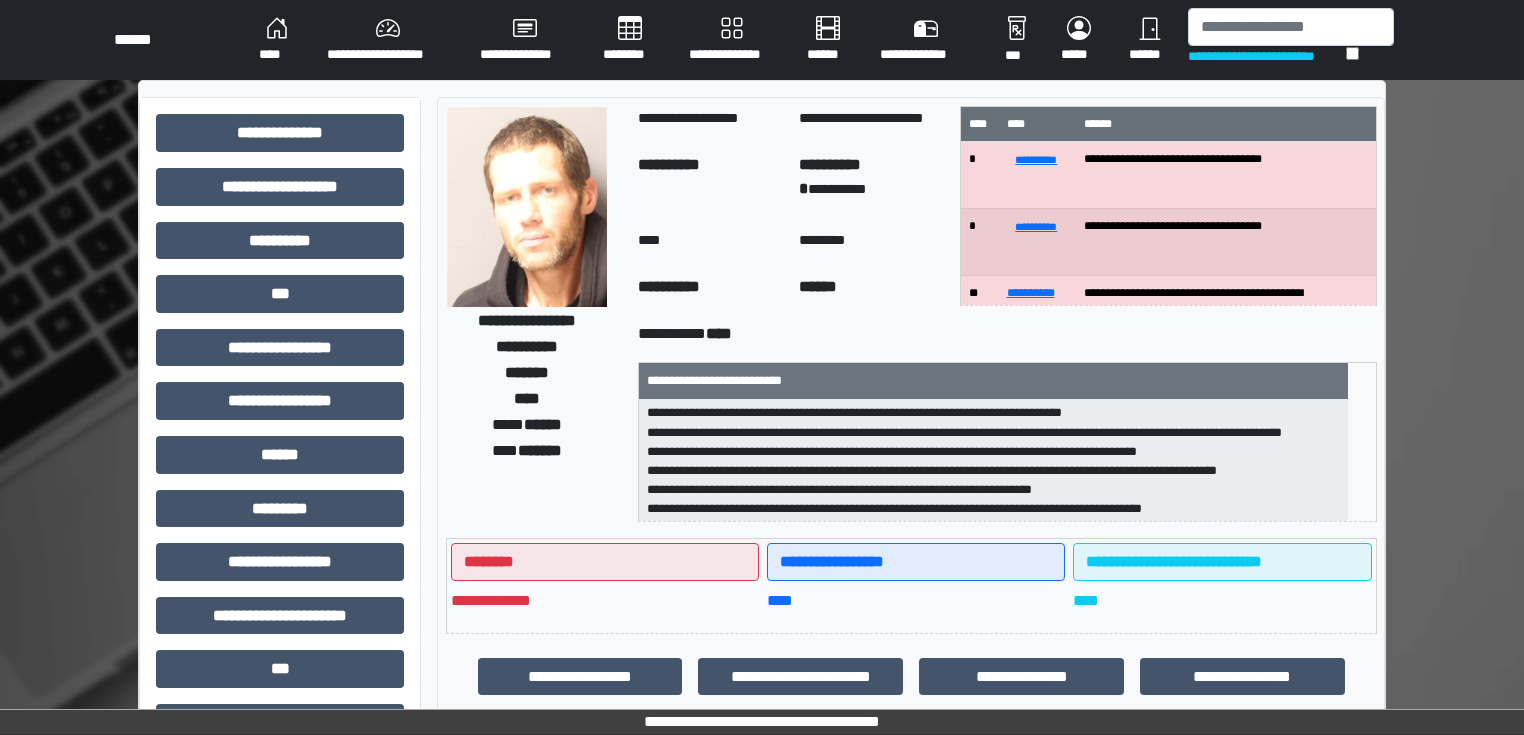 click on "**********" at bounding box center [993, 461] 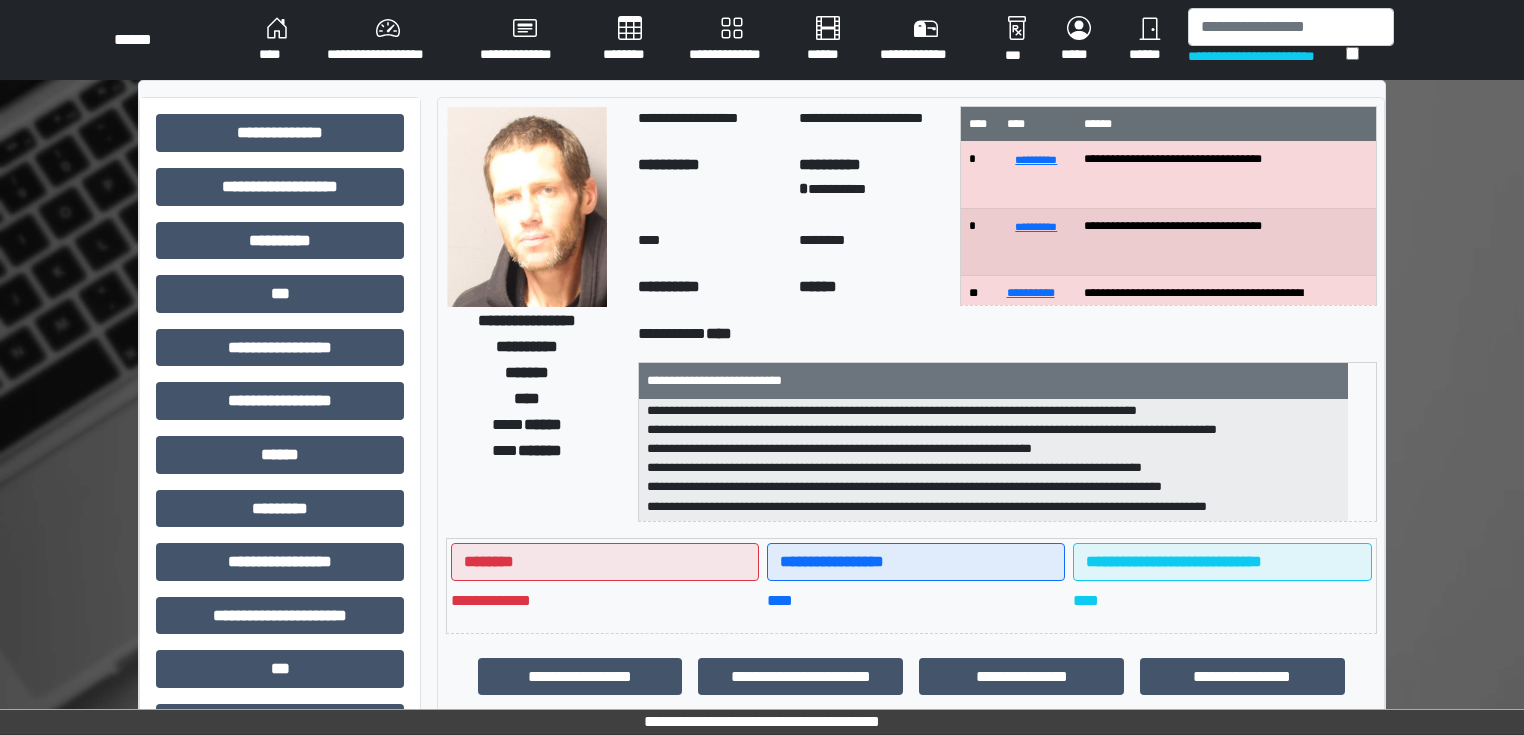 scroll, scrollTop: 160, scrollLeft: 0, axis: vertical 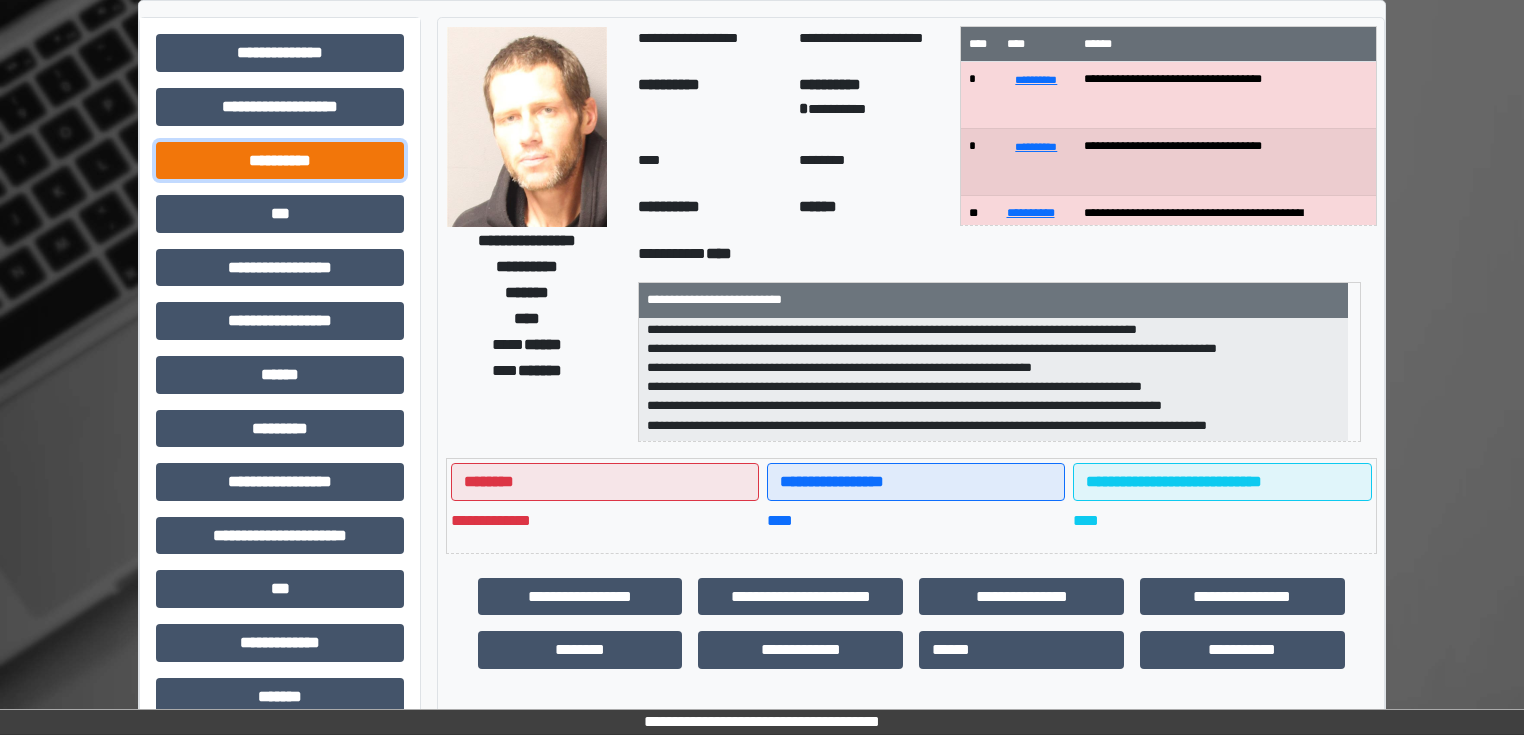 click on "**********" at bounding box center [280, 161] 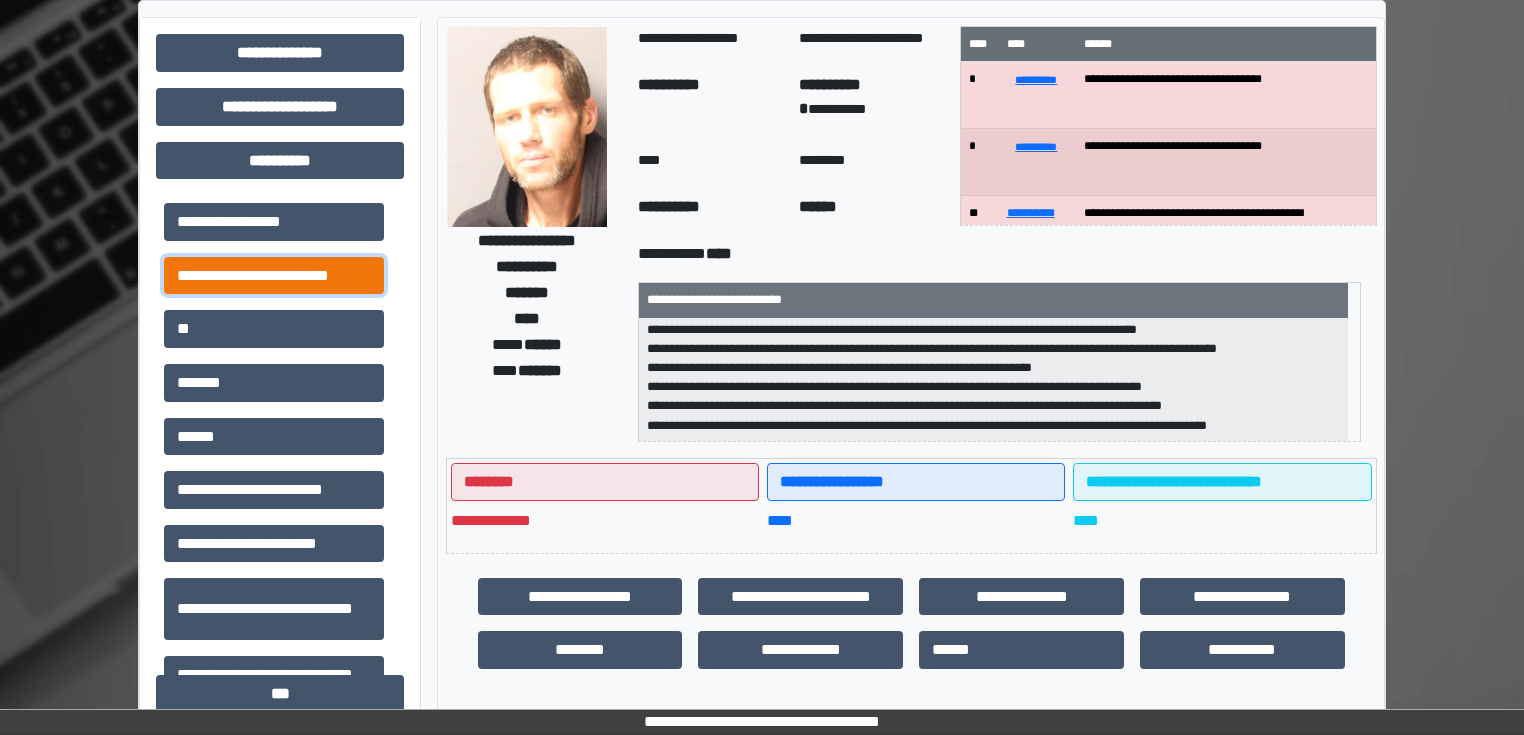 click on "**********" at bounding box center [274, 276] 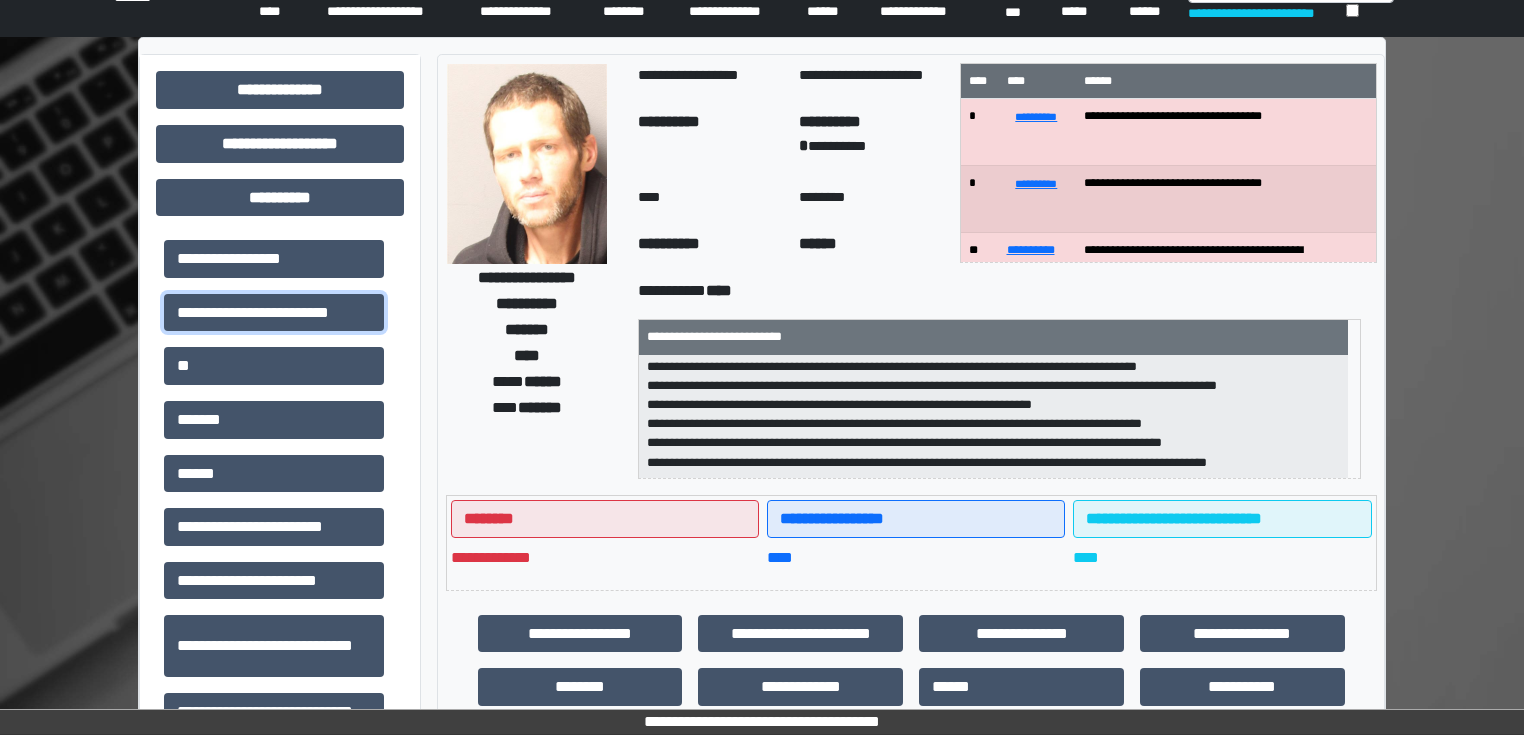 scroll, scrollTop: 0, scrollLeft: 0, axis: both 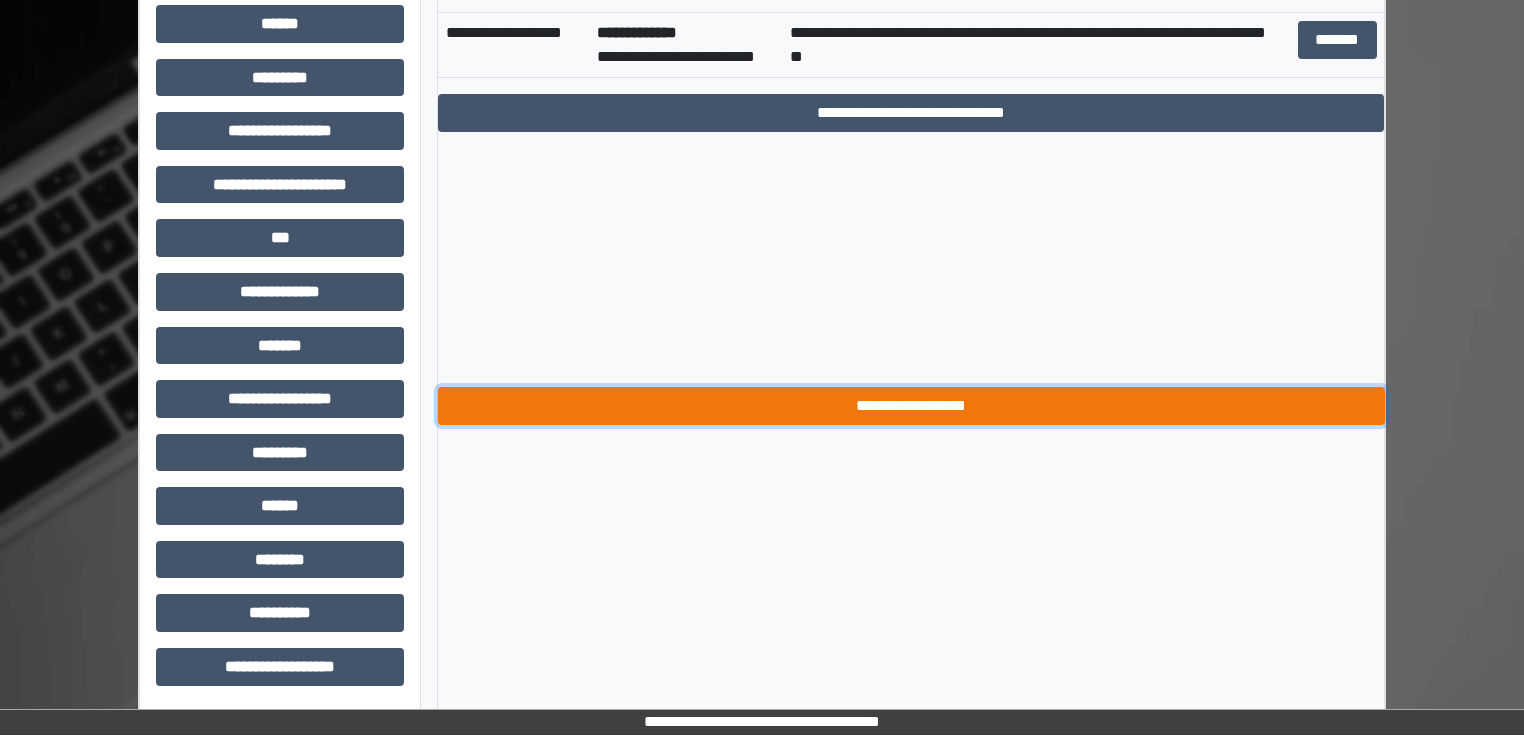 click on "**********" at bounding box center [911, 406] 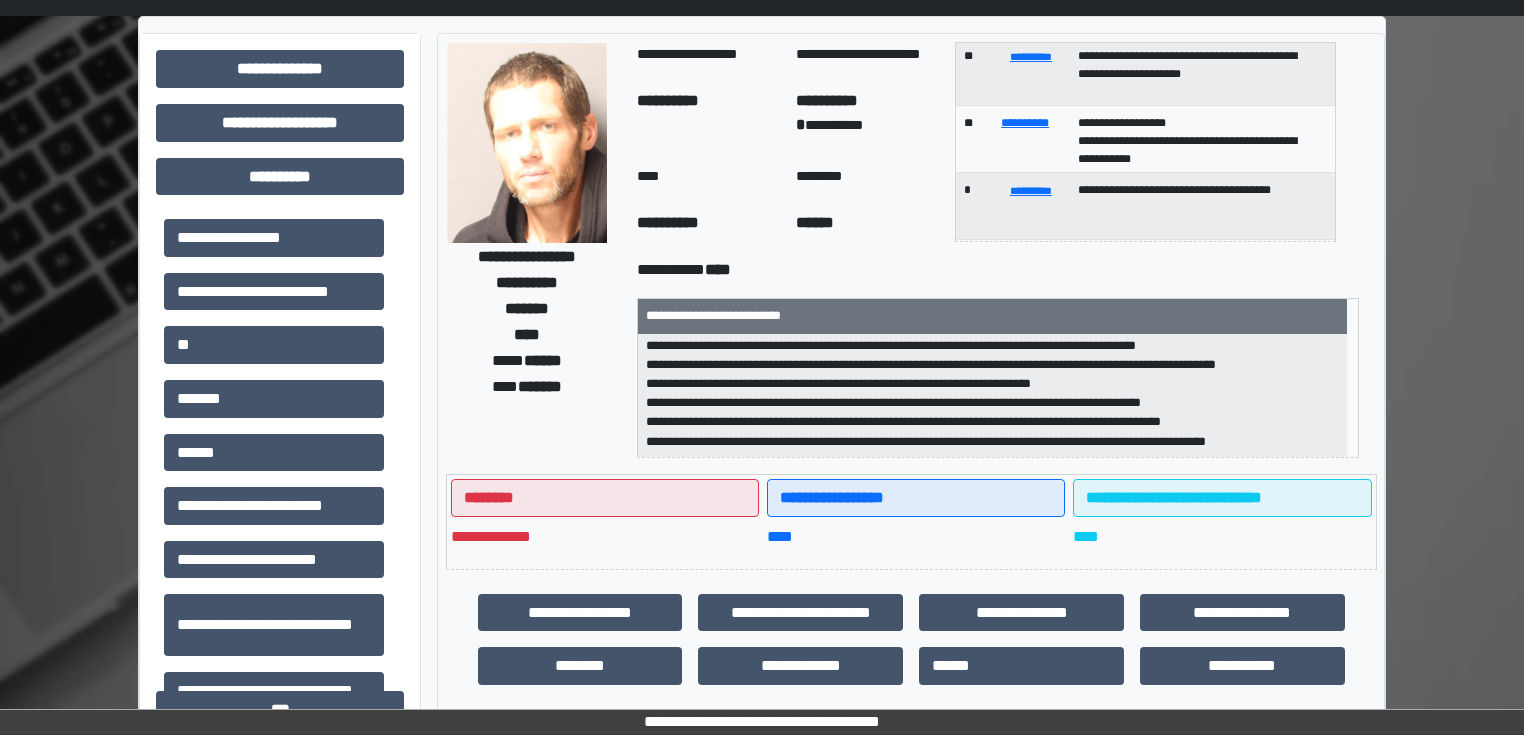 scroll, scrollTop: 0, scrollLeft: 0, axis: both 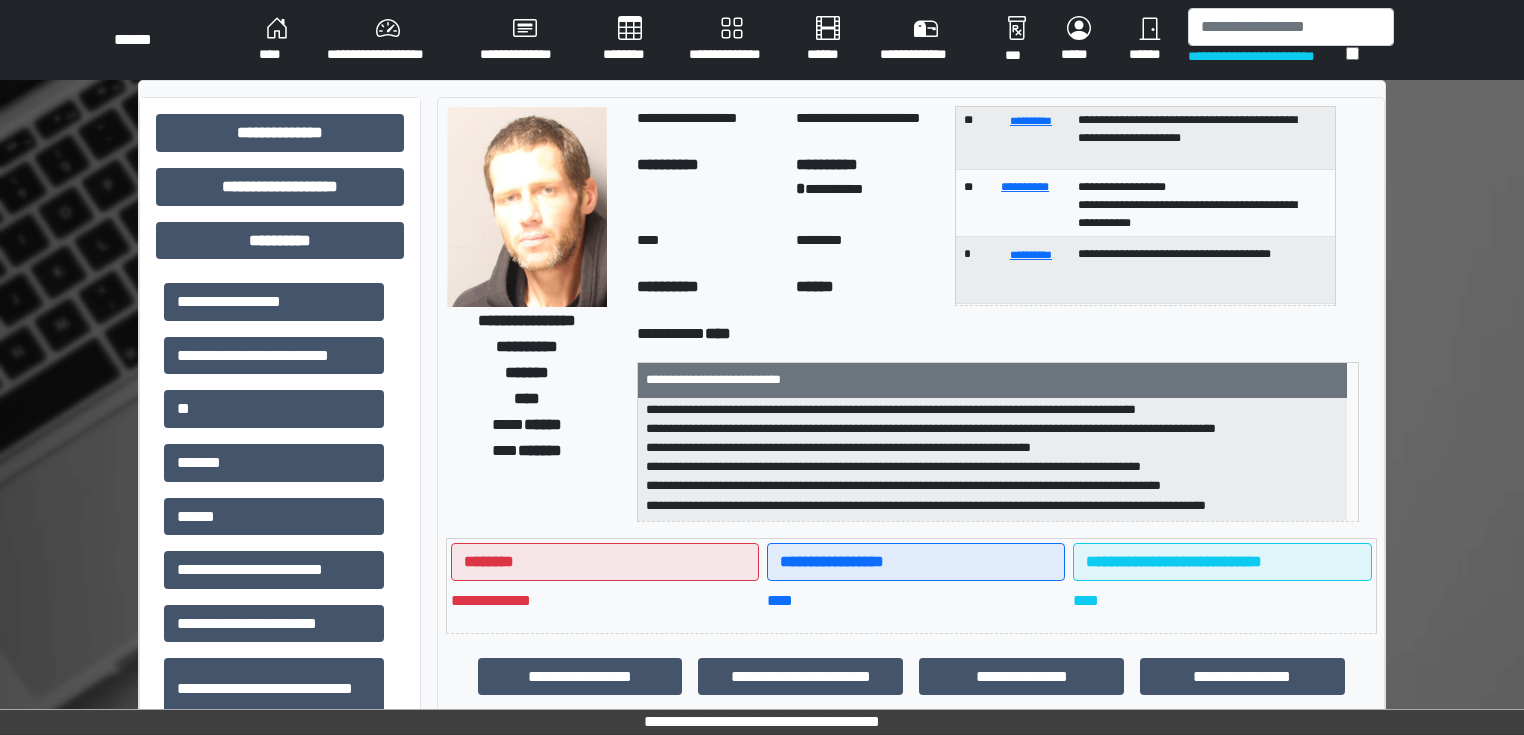 click on "**********" at bounding box center [992, 460] 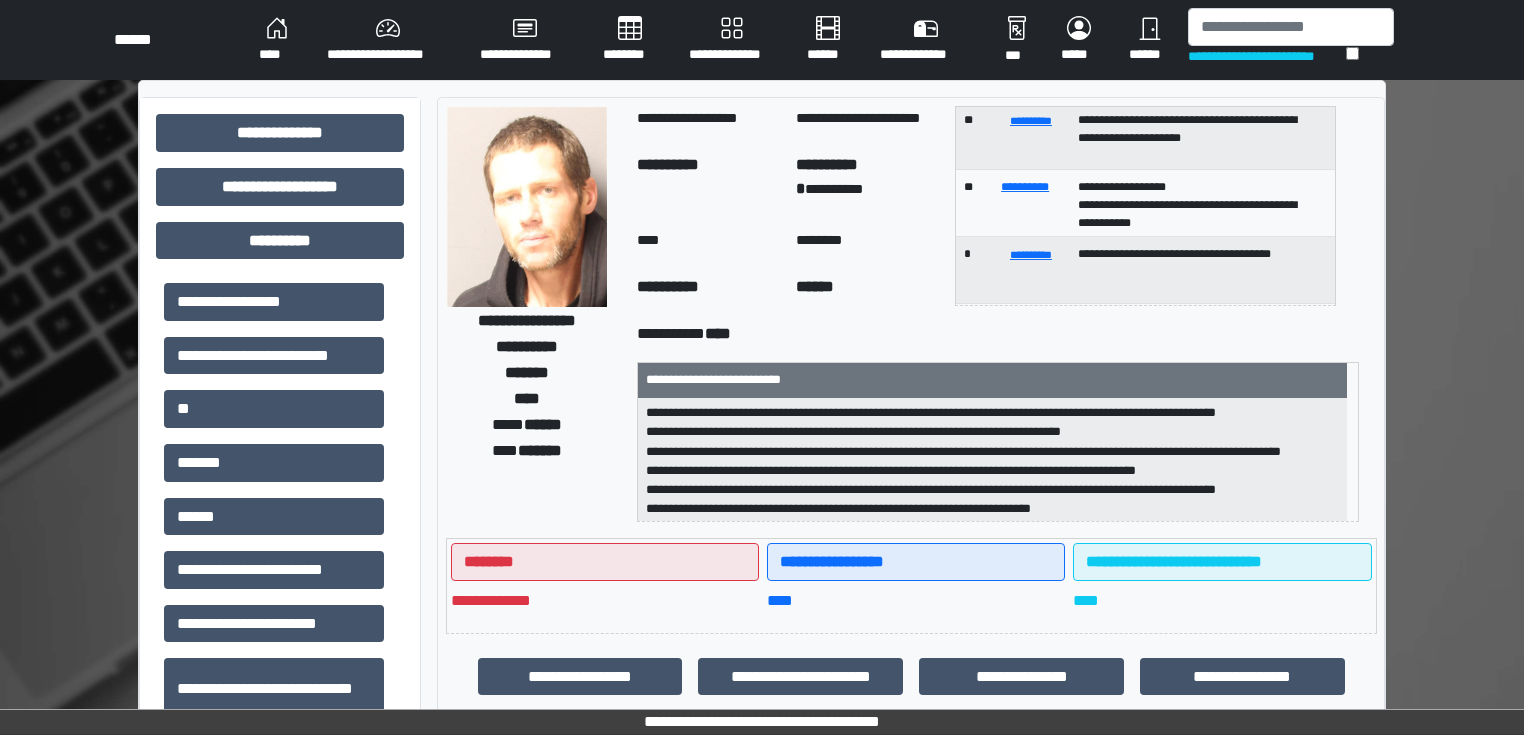scroll, scrollTop: 0, scrollLeft: 0, axis: both 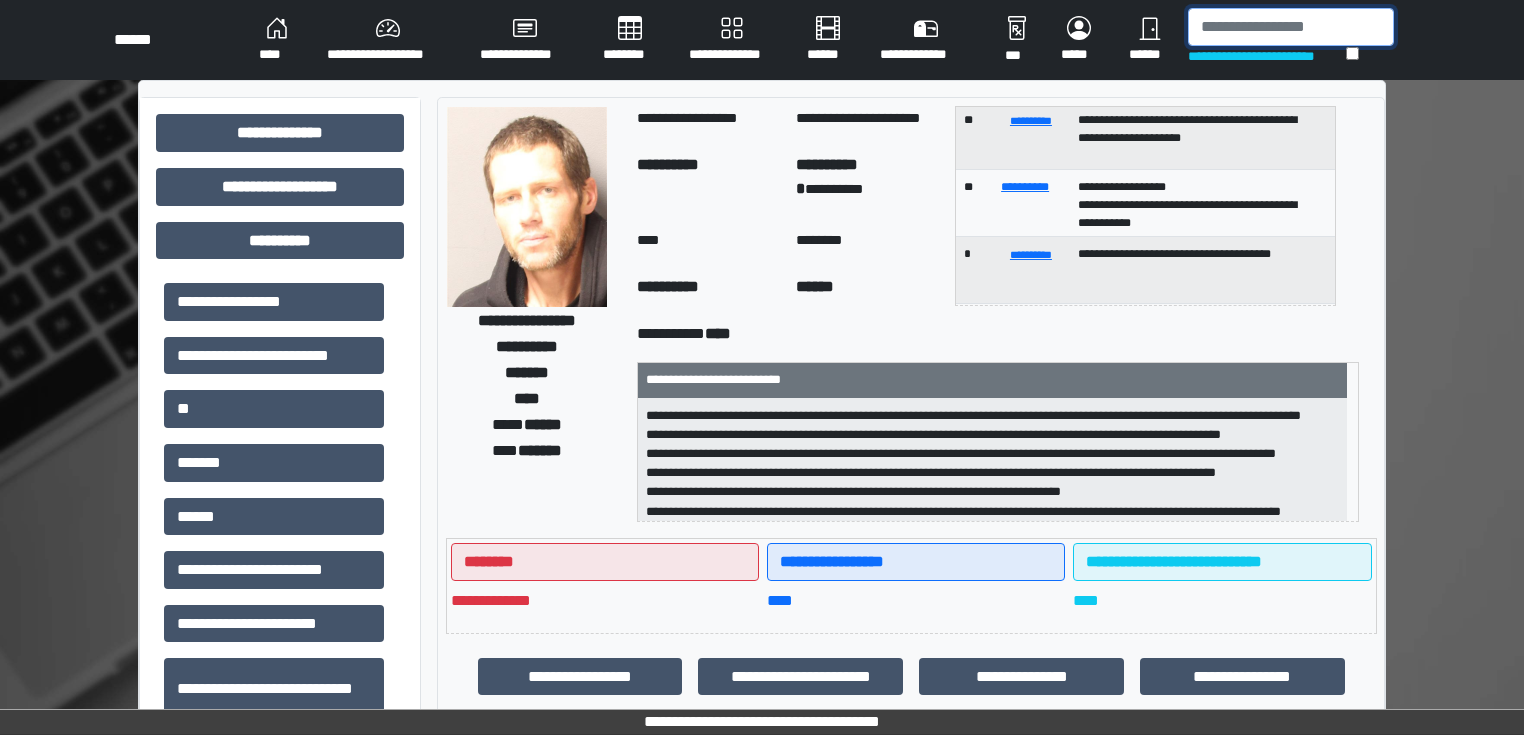 click at bounding box center (1291, 27) 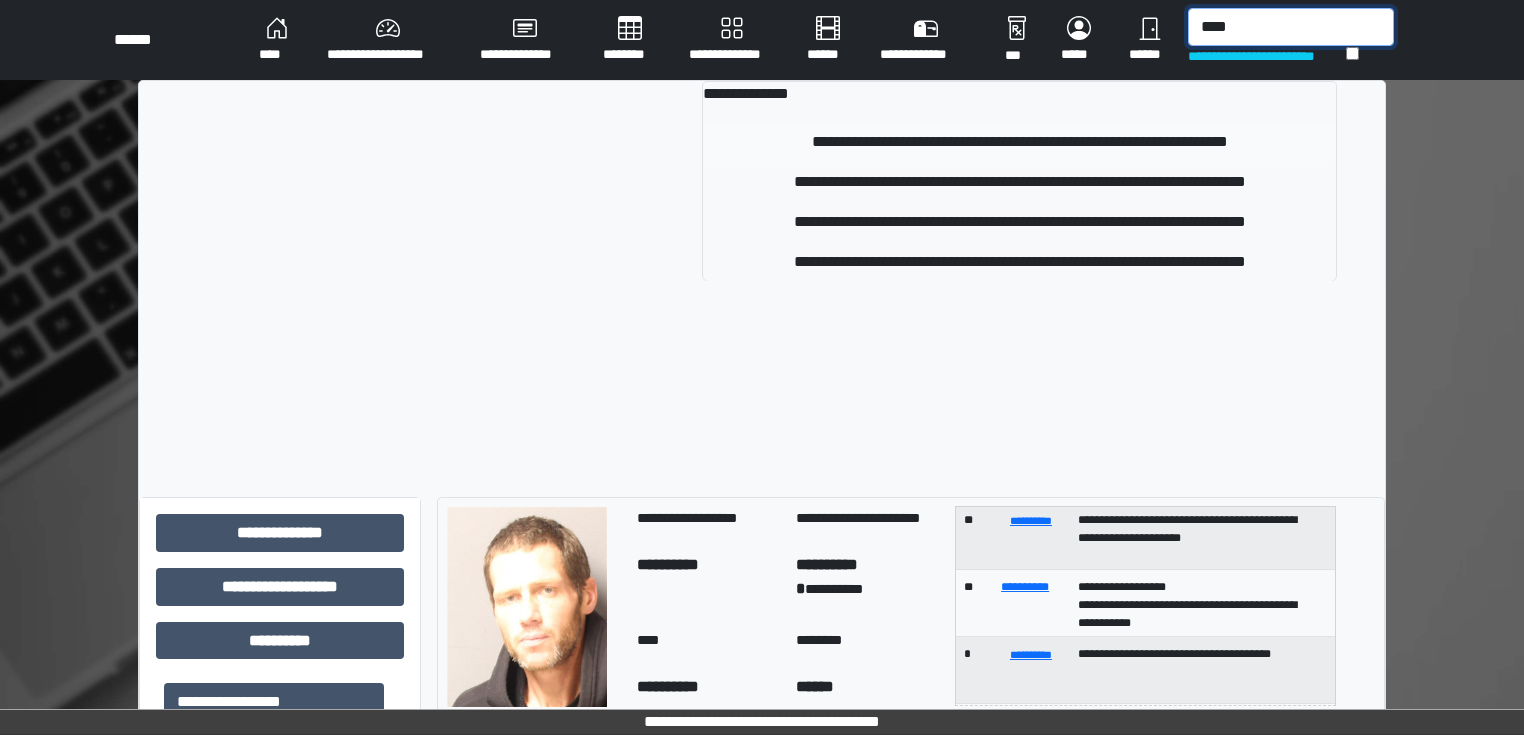type on "****" 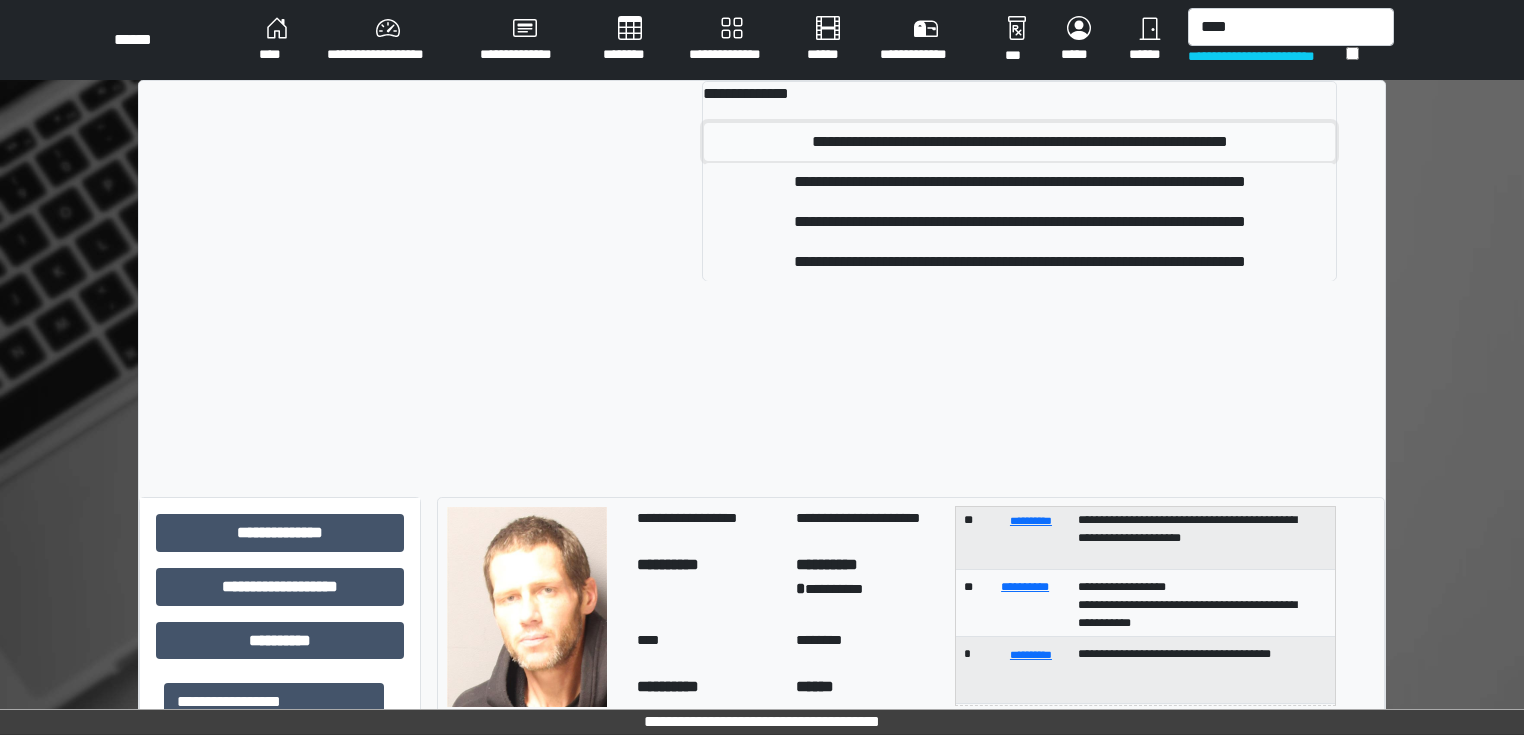 click on "**********" at bounding box center [1019, 142] 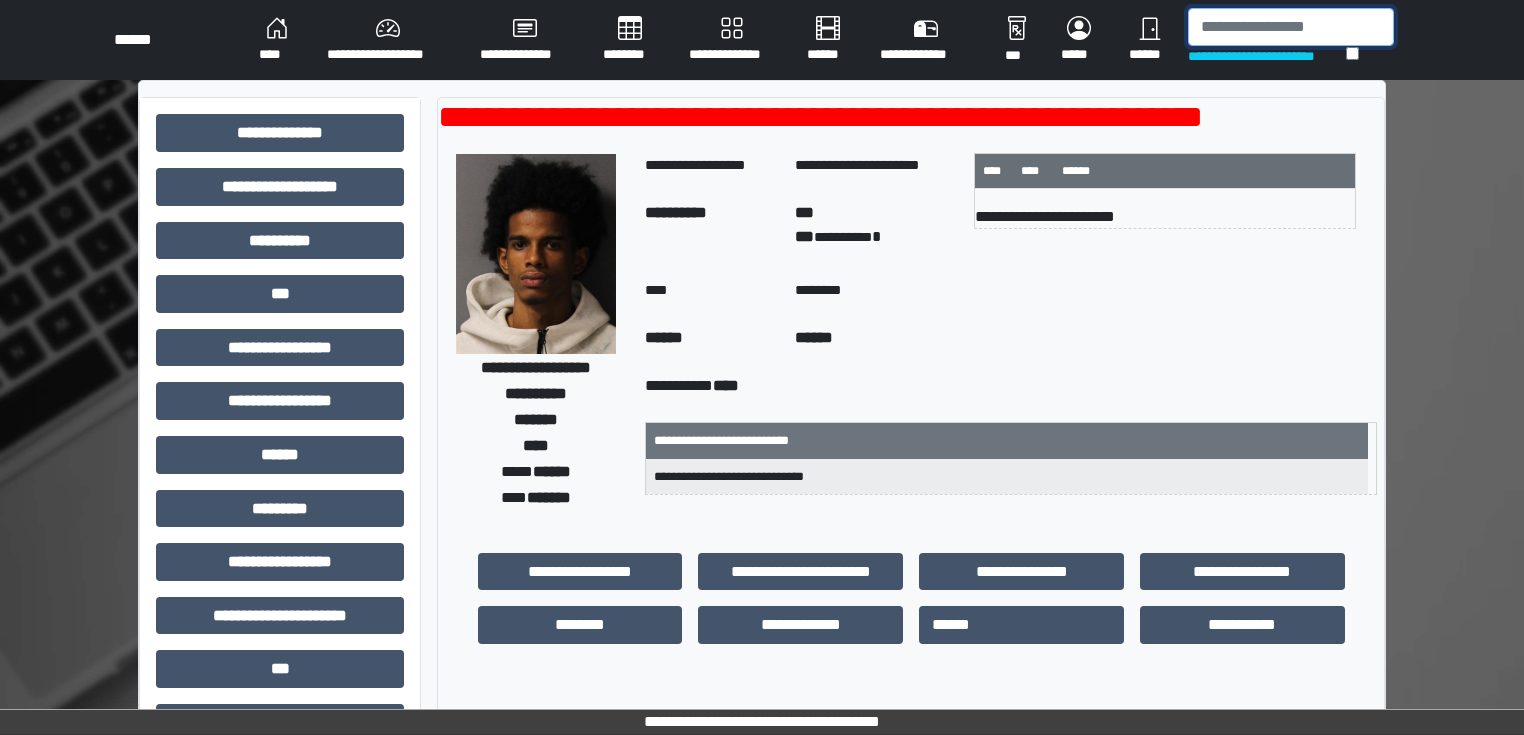 click at bounding box center (1291, 27) 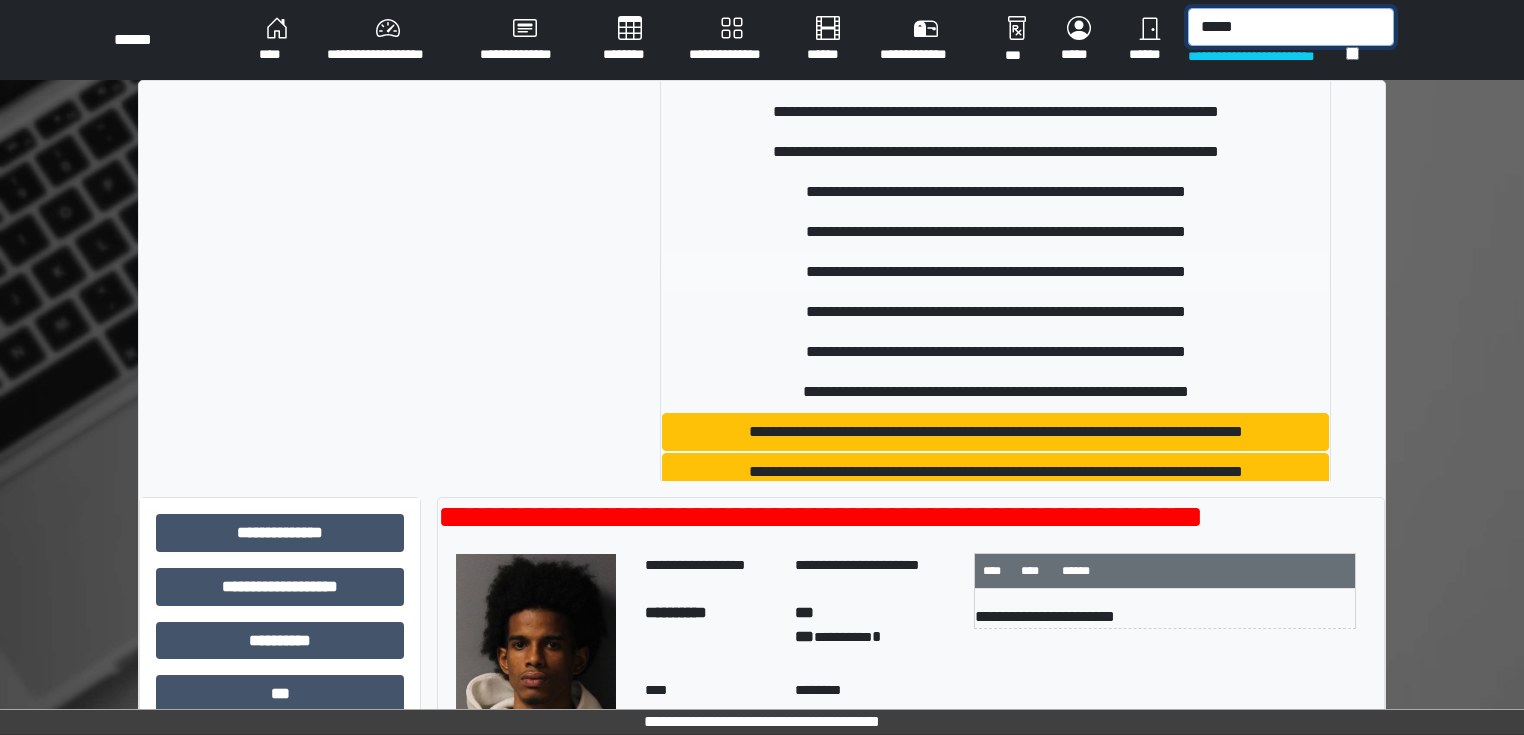 scroll, scrollTop: 80, scrollLeft: 0, axis: vertical 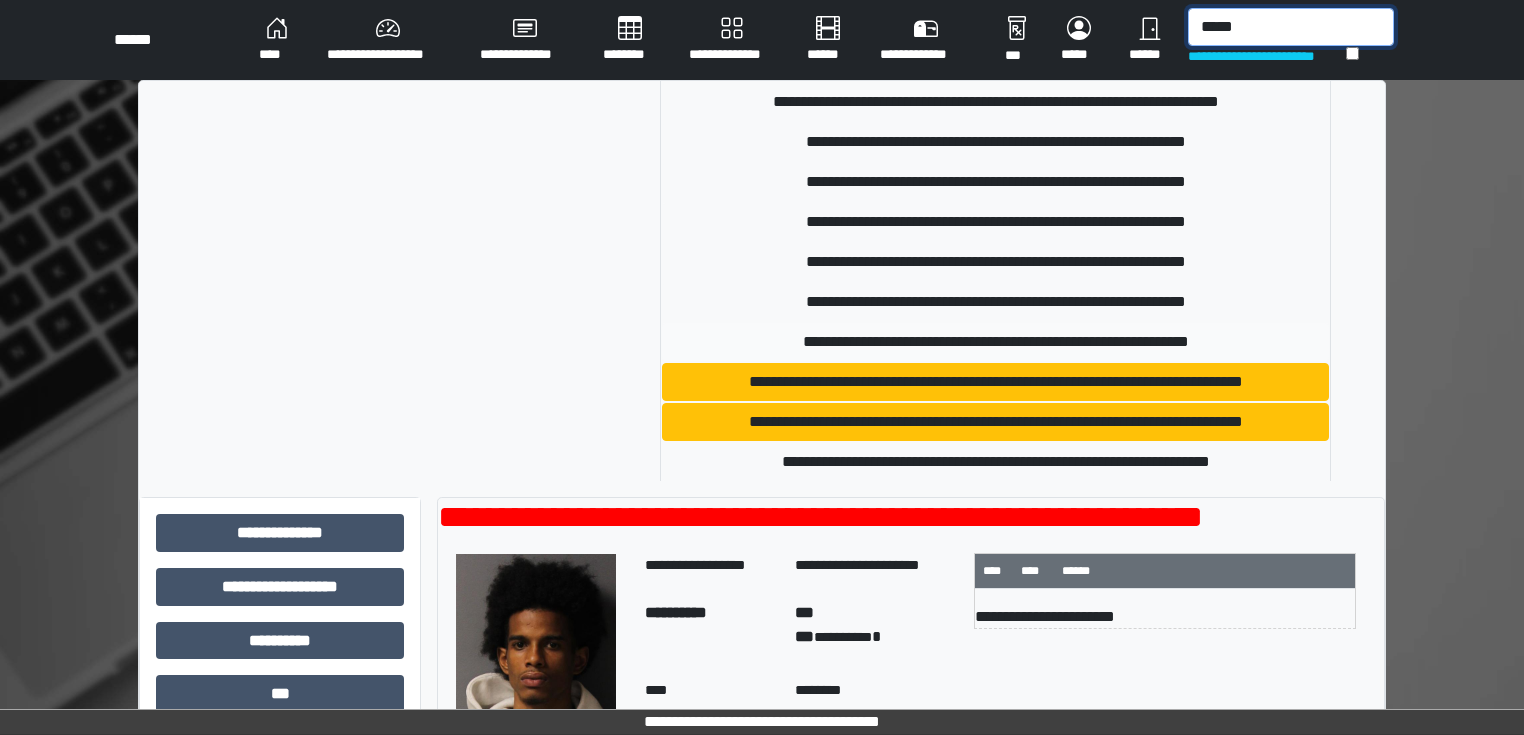 type on "*****" 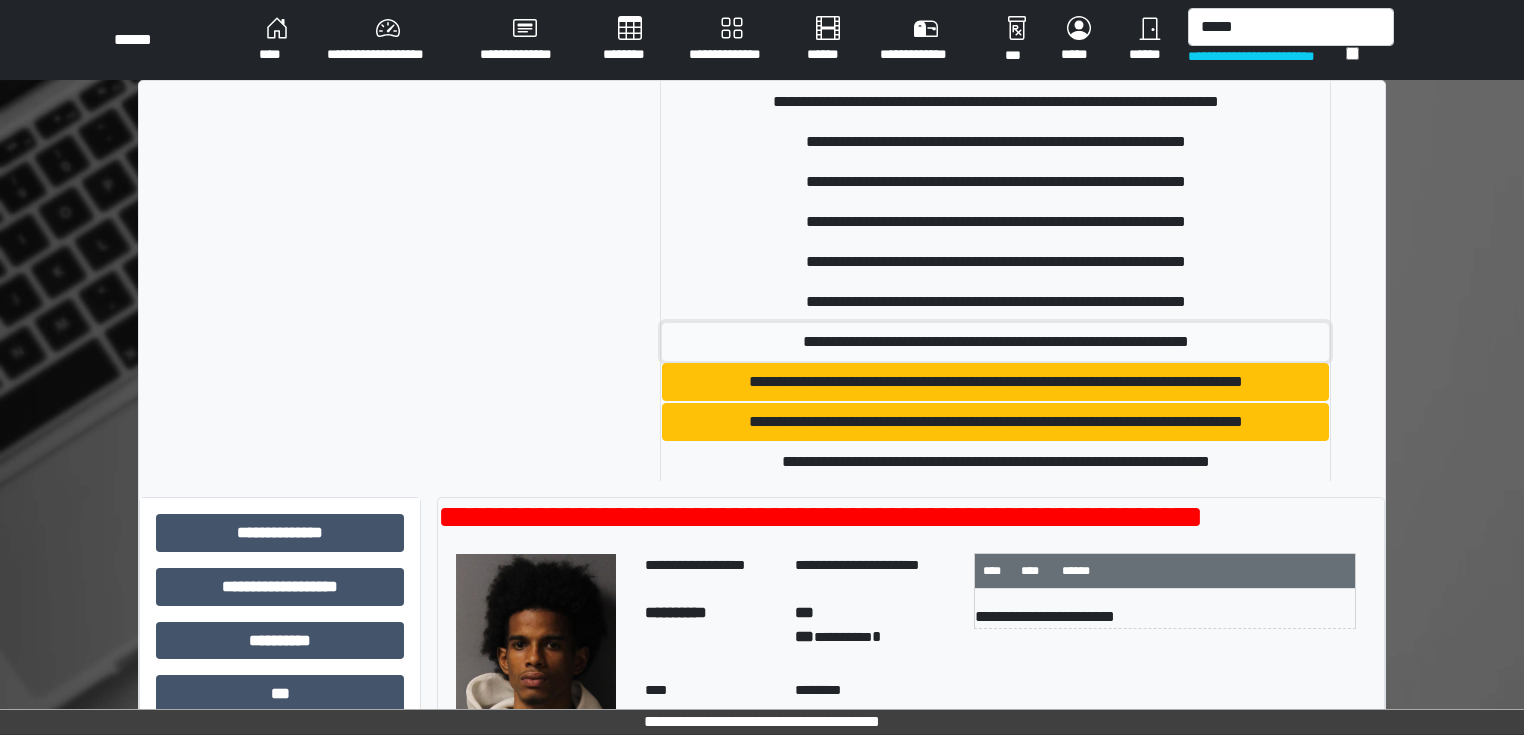 click on "**********" at bounding box center [996, 342] 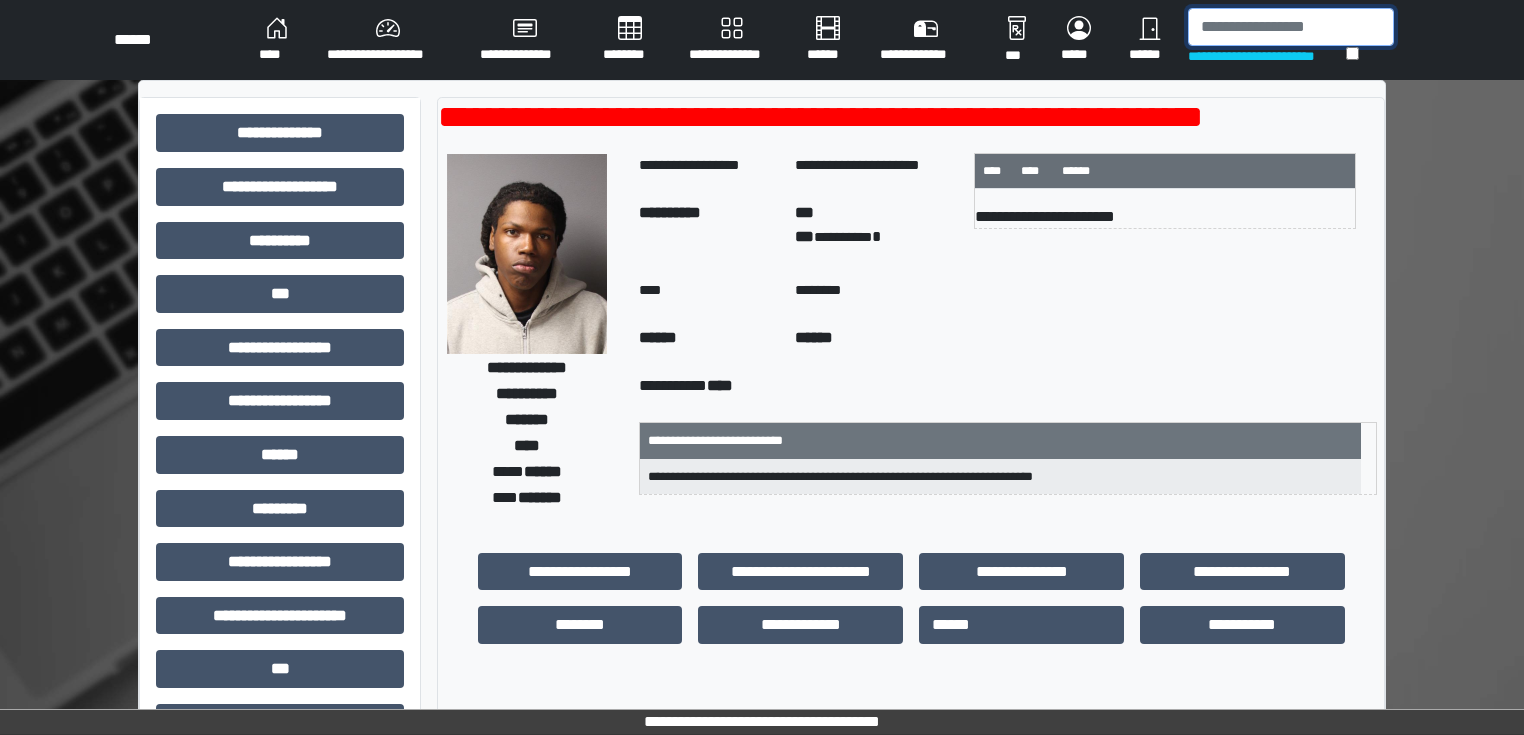 click at bounding box center [1291, 27] 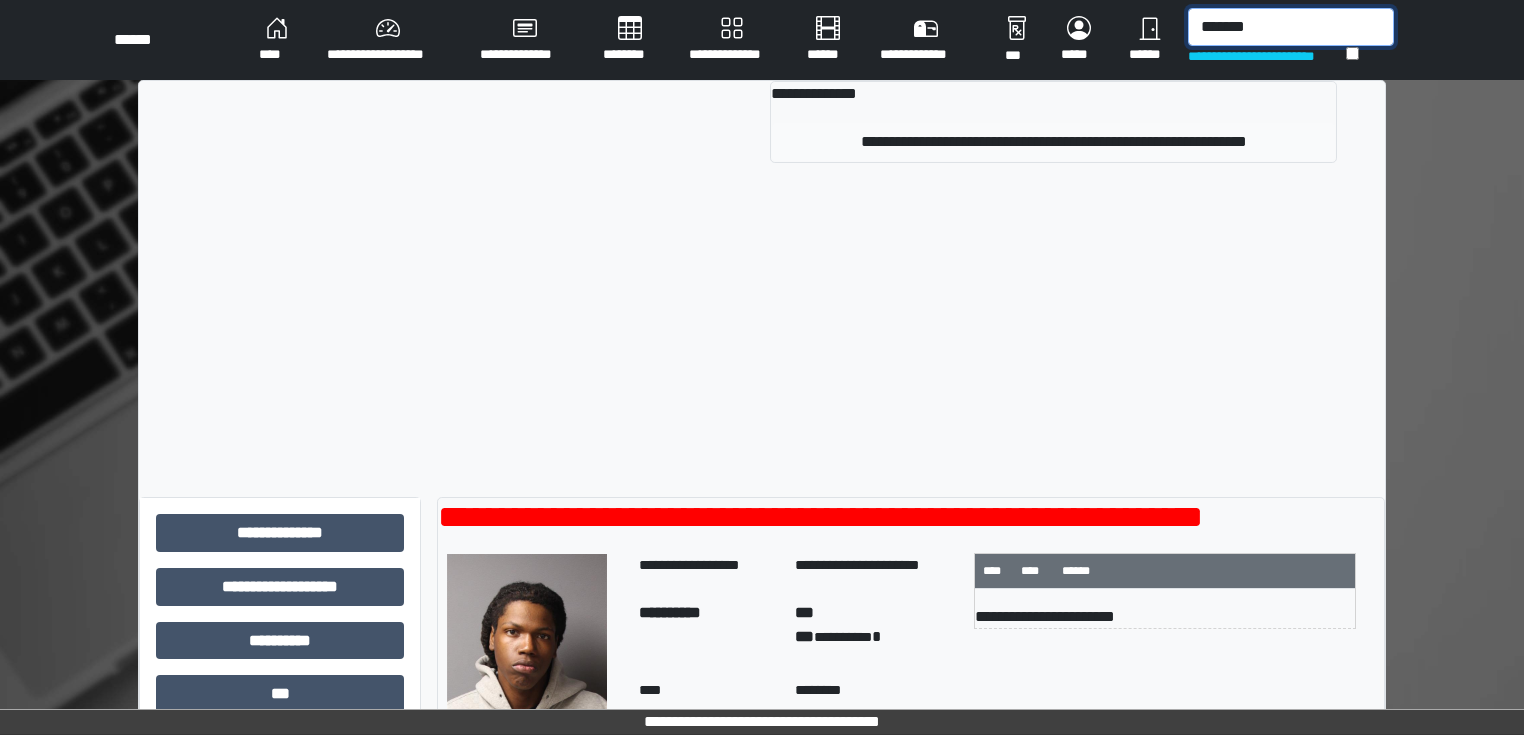 type on "*******" 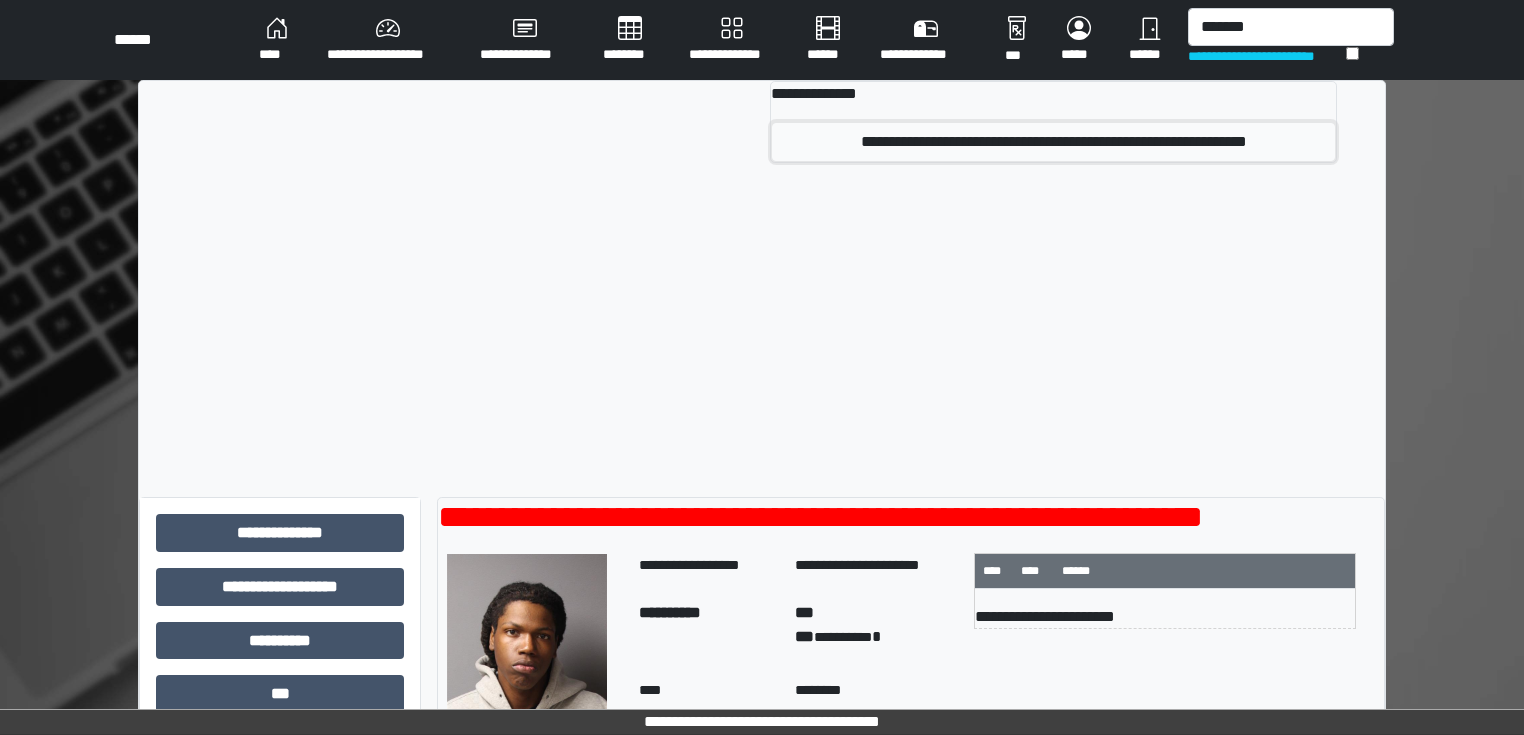 click on "**********" at bounding box center [1053, 142] 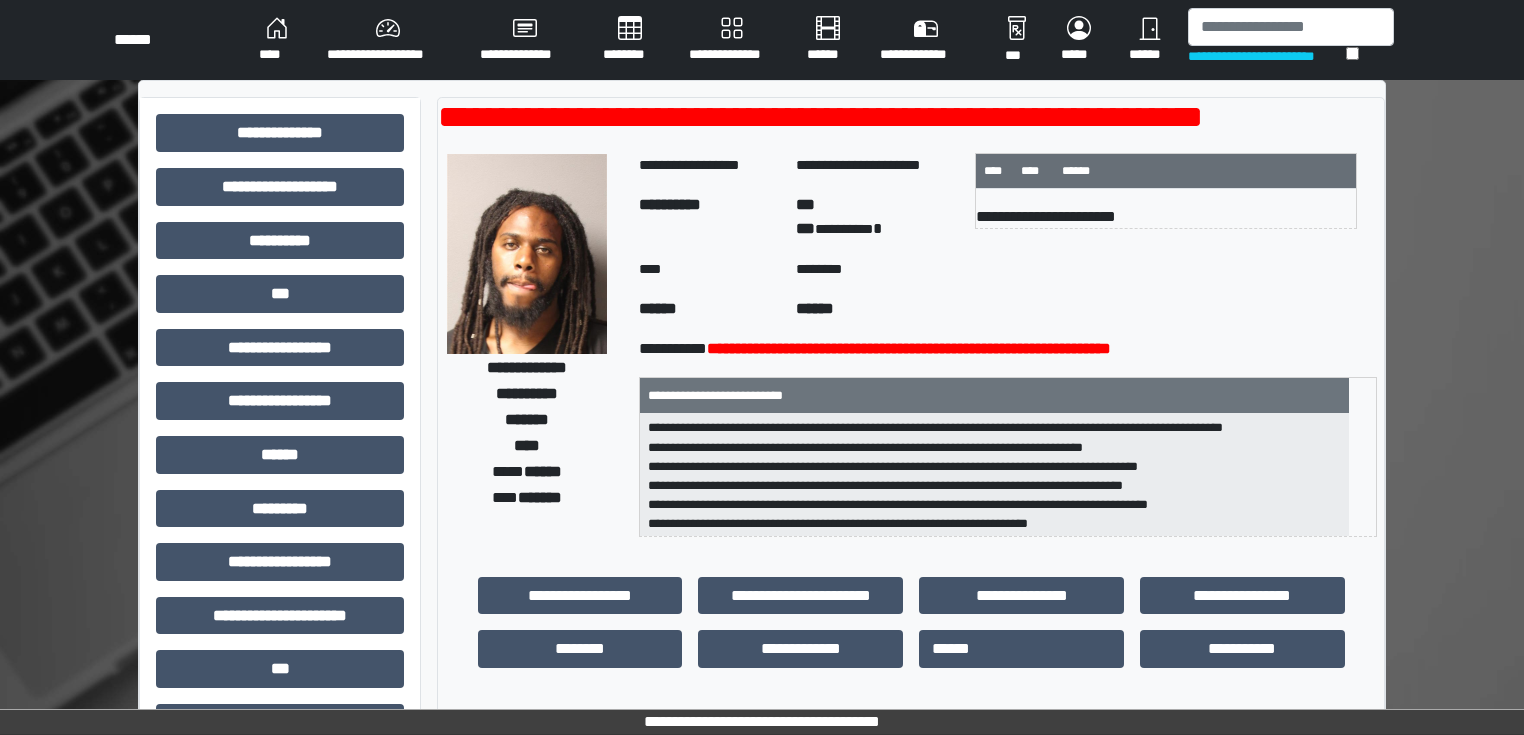 scroll, scrollTop: 64, scrollLeft: 0, axis: vertical 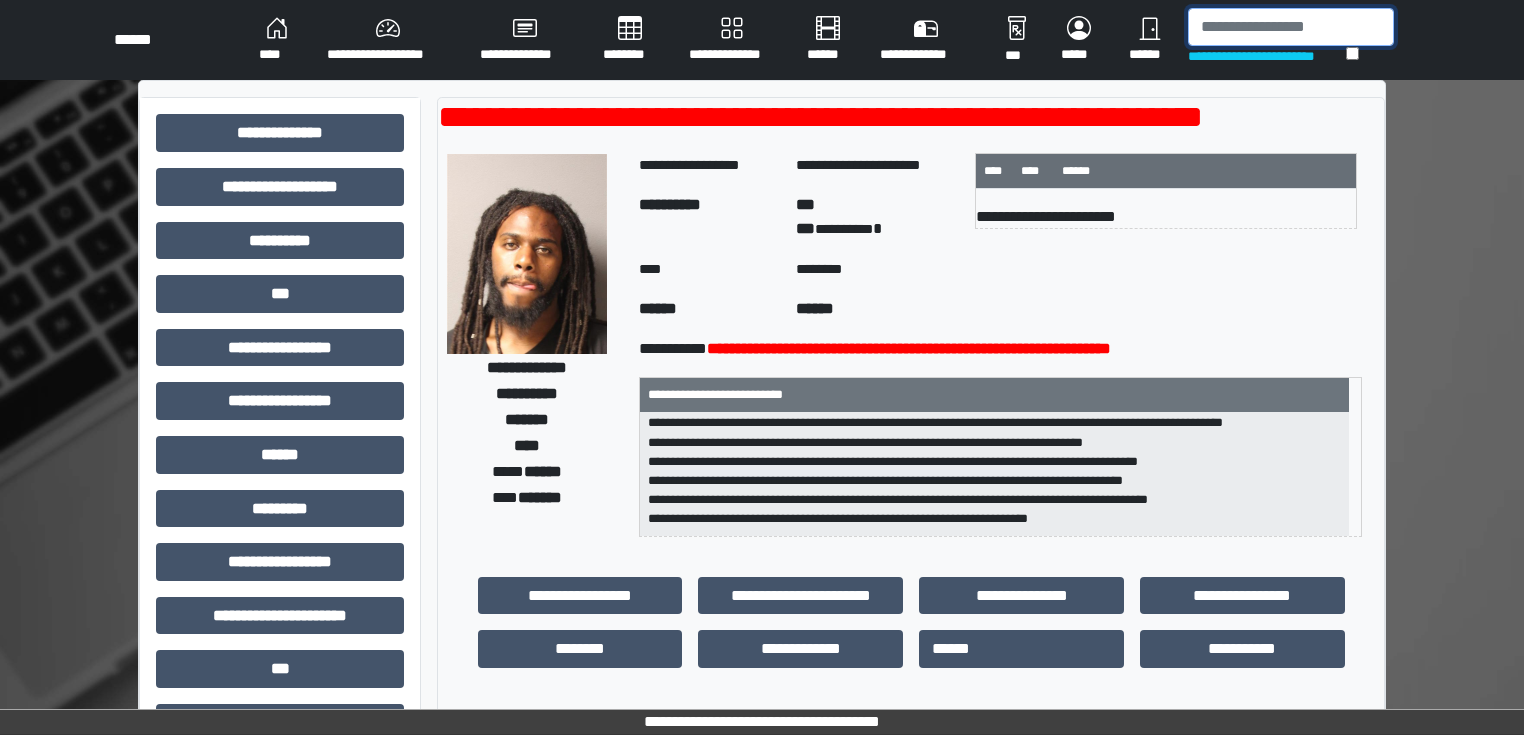 click at bounding box center (1291, 27) 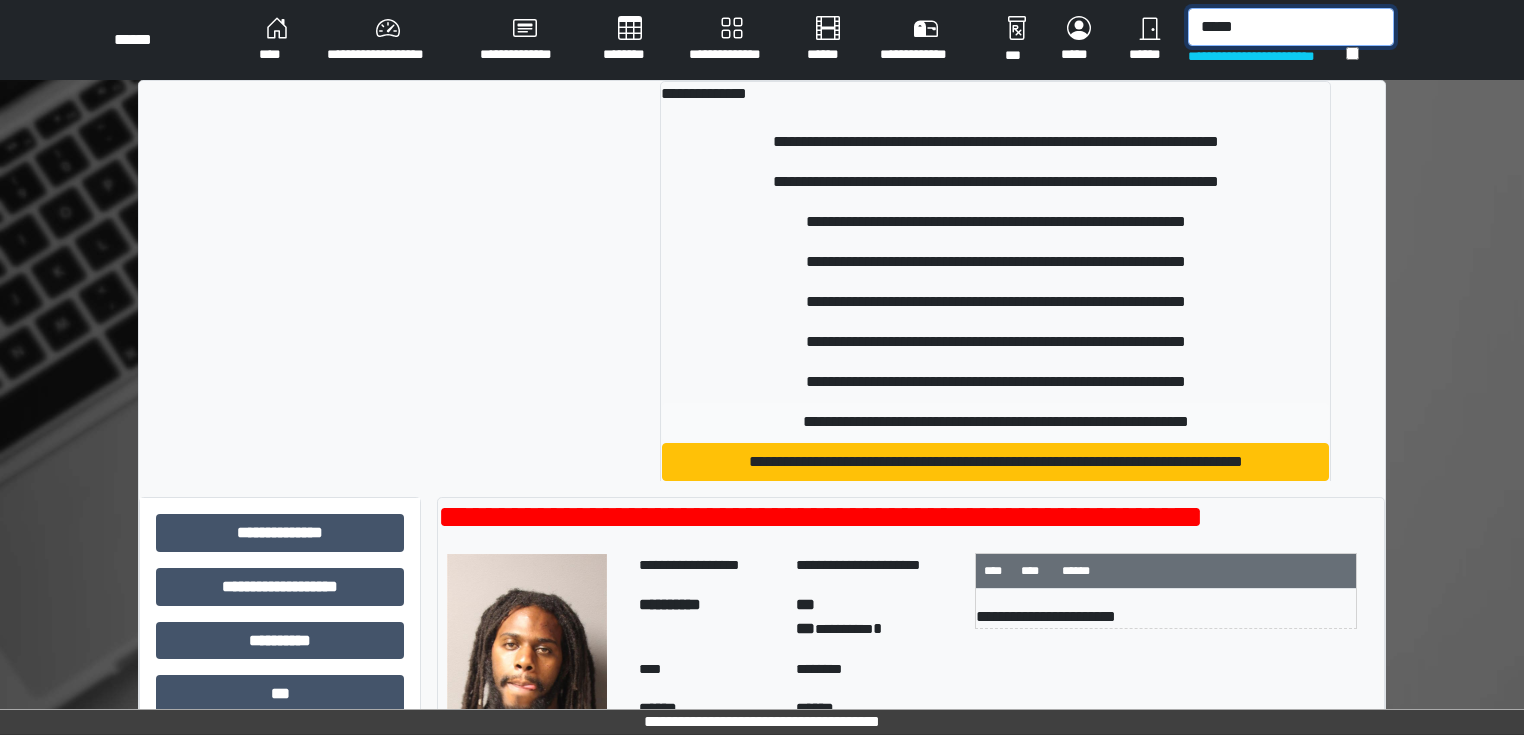 type on "*****" 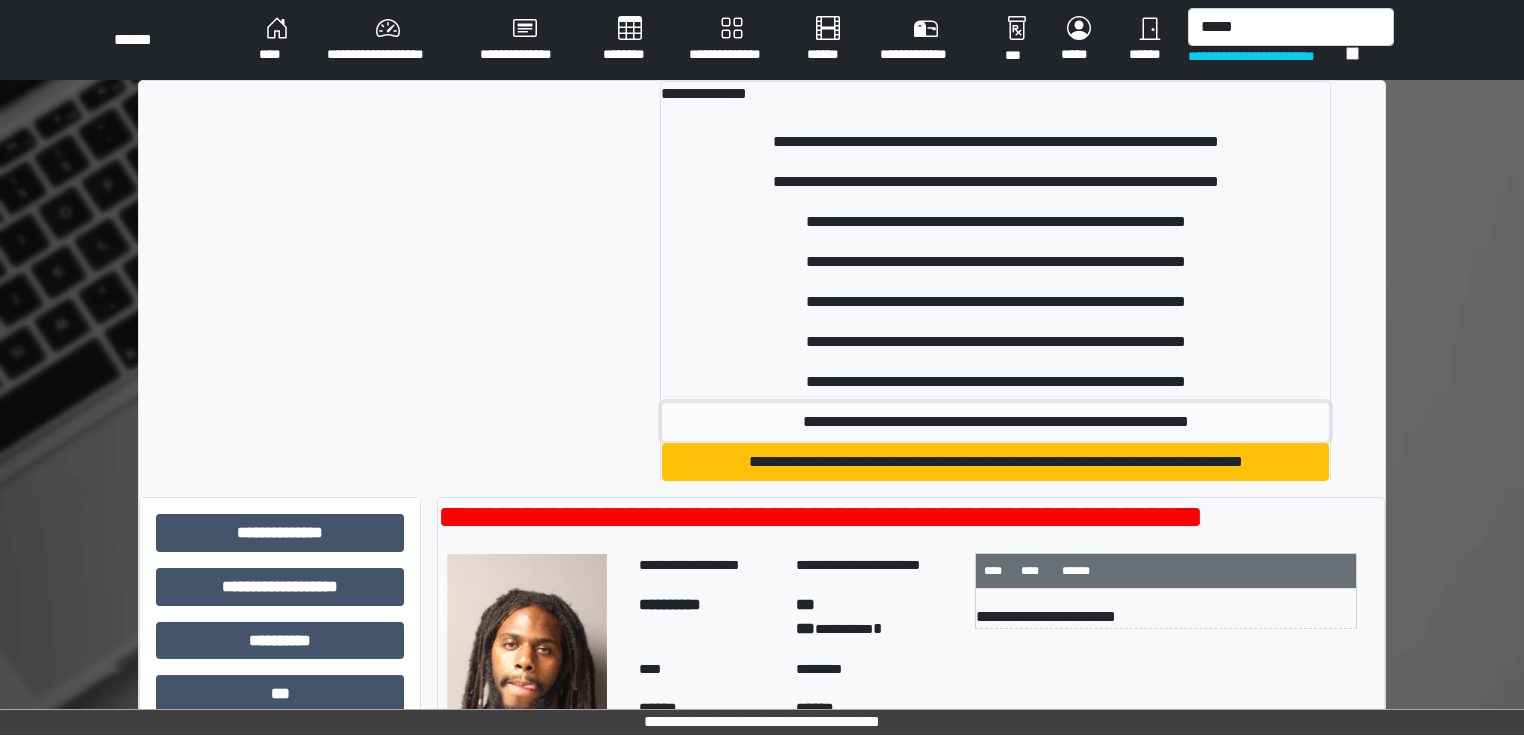 click on "**********" at bounding box center (996, 422) 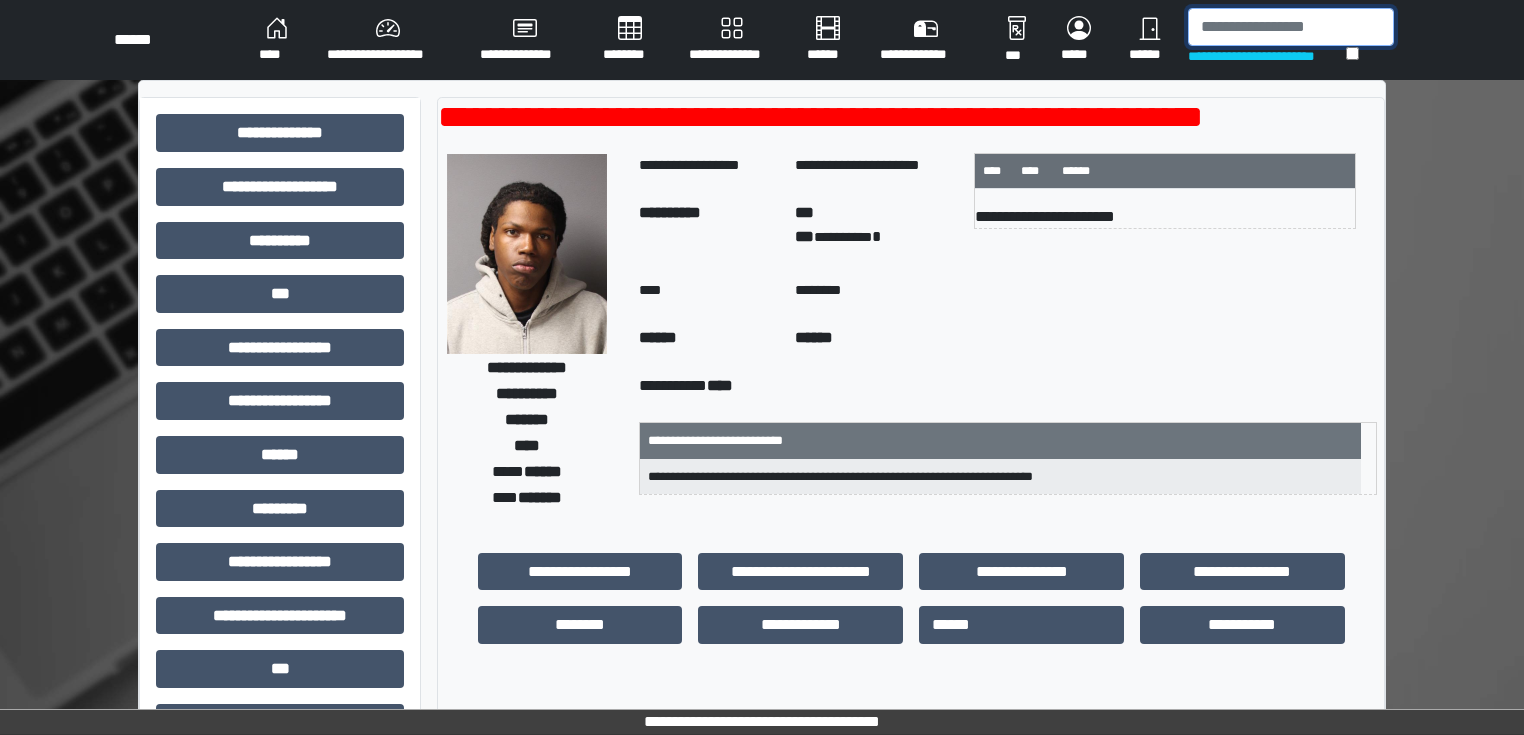 click at bounding box center (1291, 27) 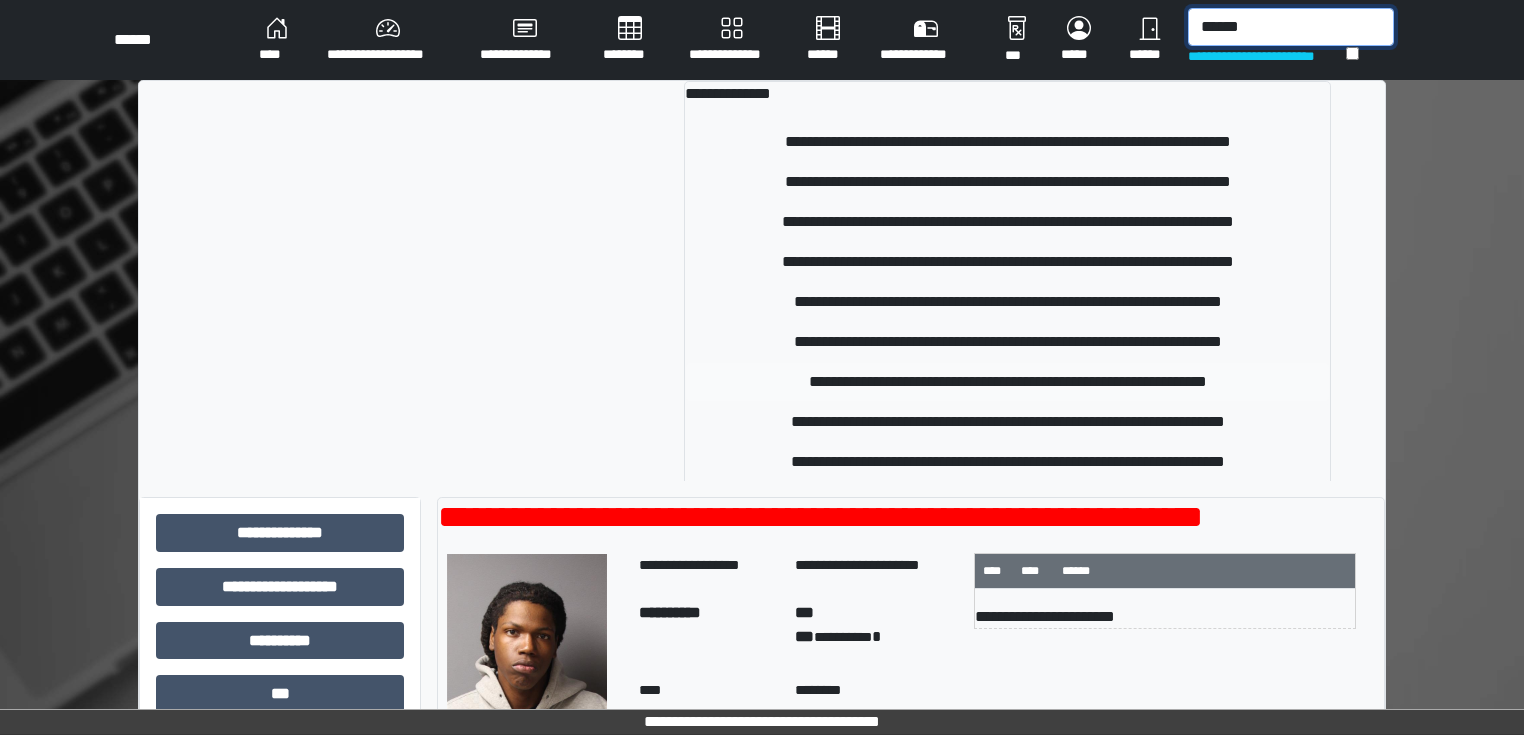 type on "******" 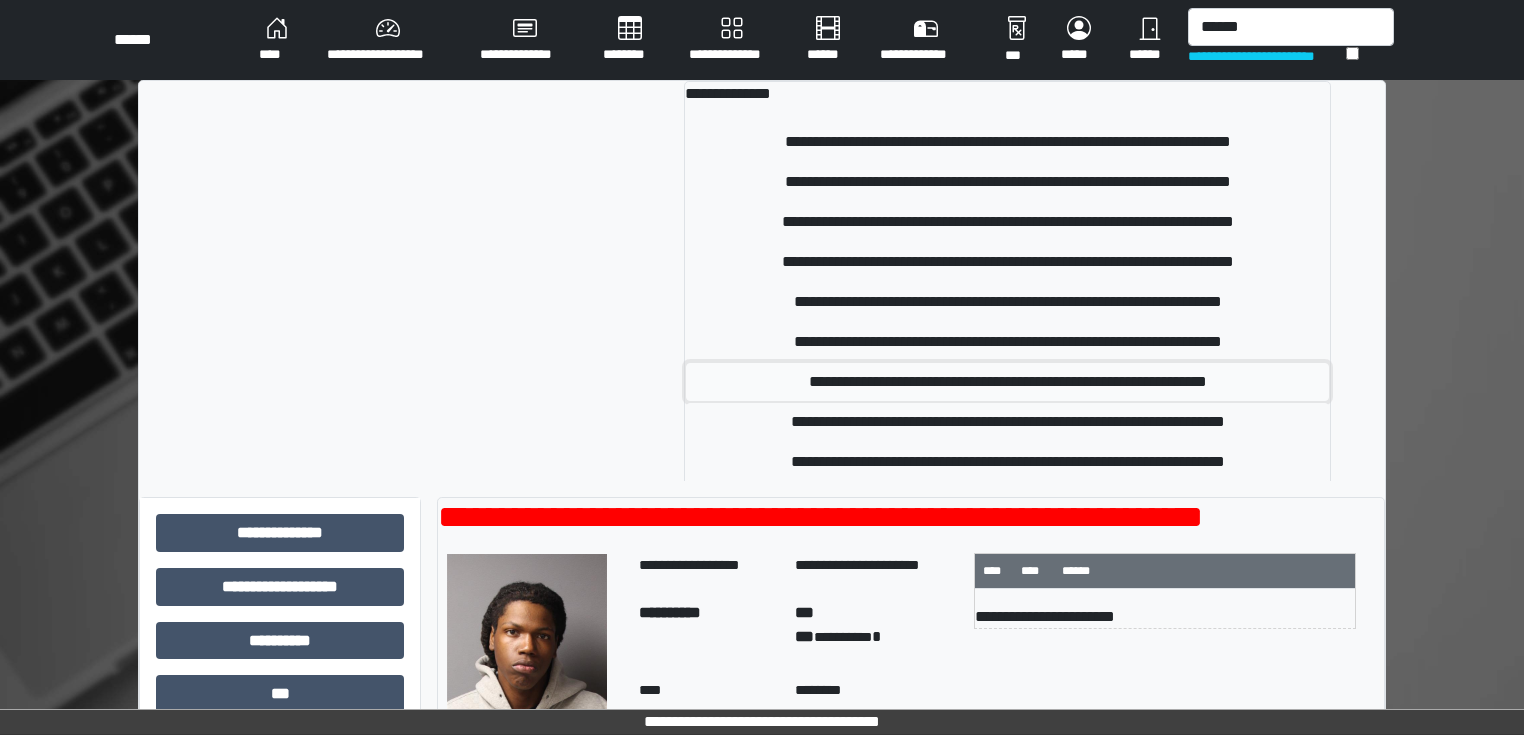 click on "**********" at bounding box center (1008, 382) 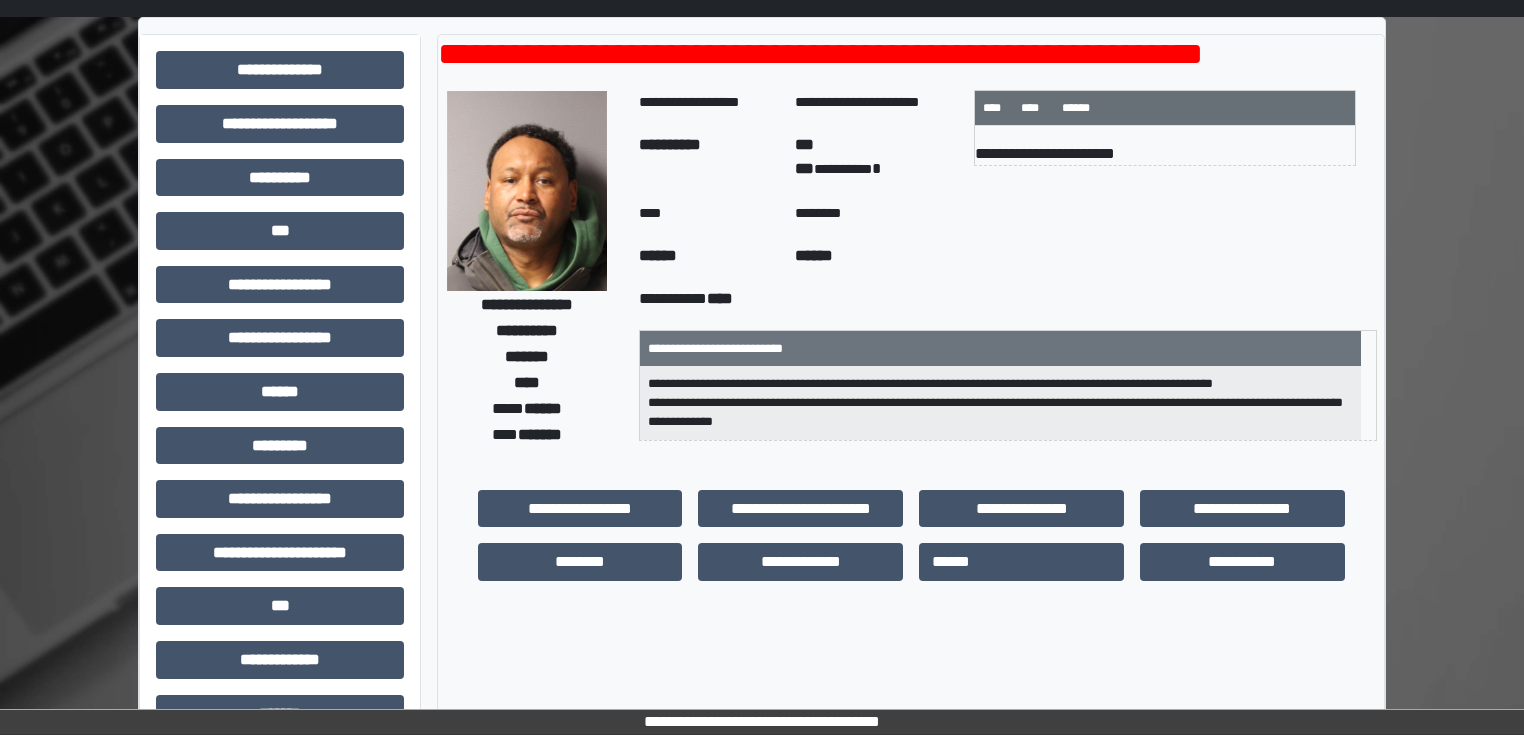 scroll, scrollTop: 0, scrollLeft: 0, axis: both 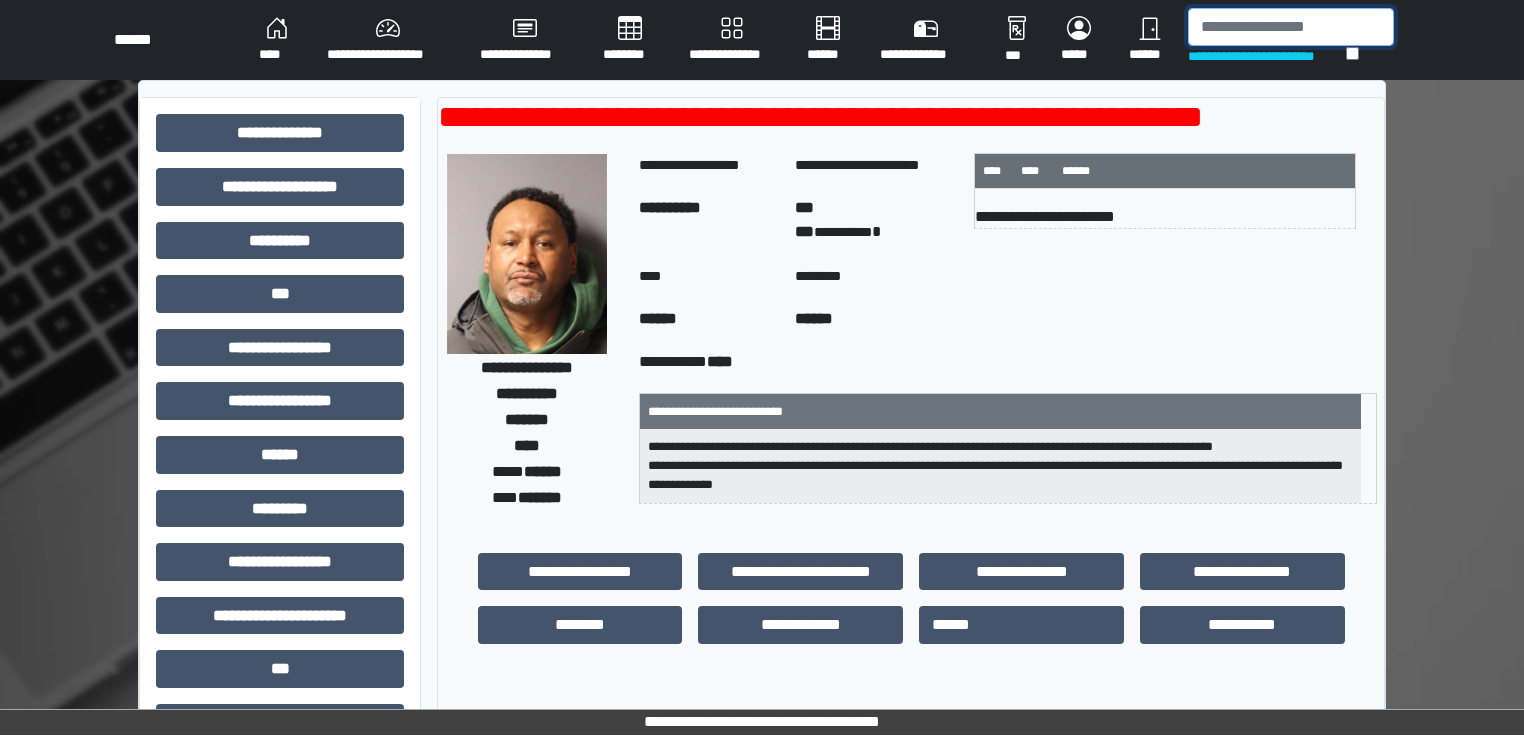 click at bounding box center (1291, 27) 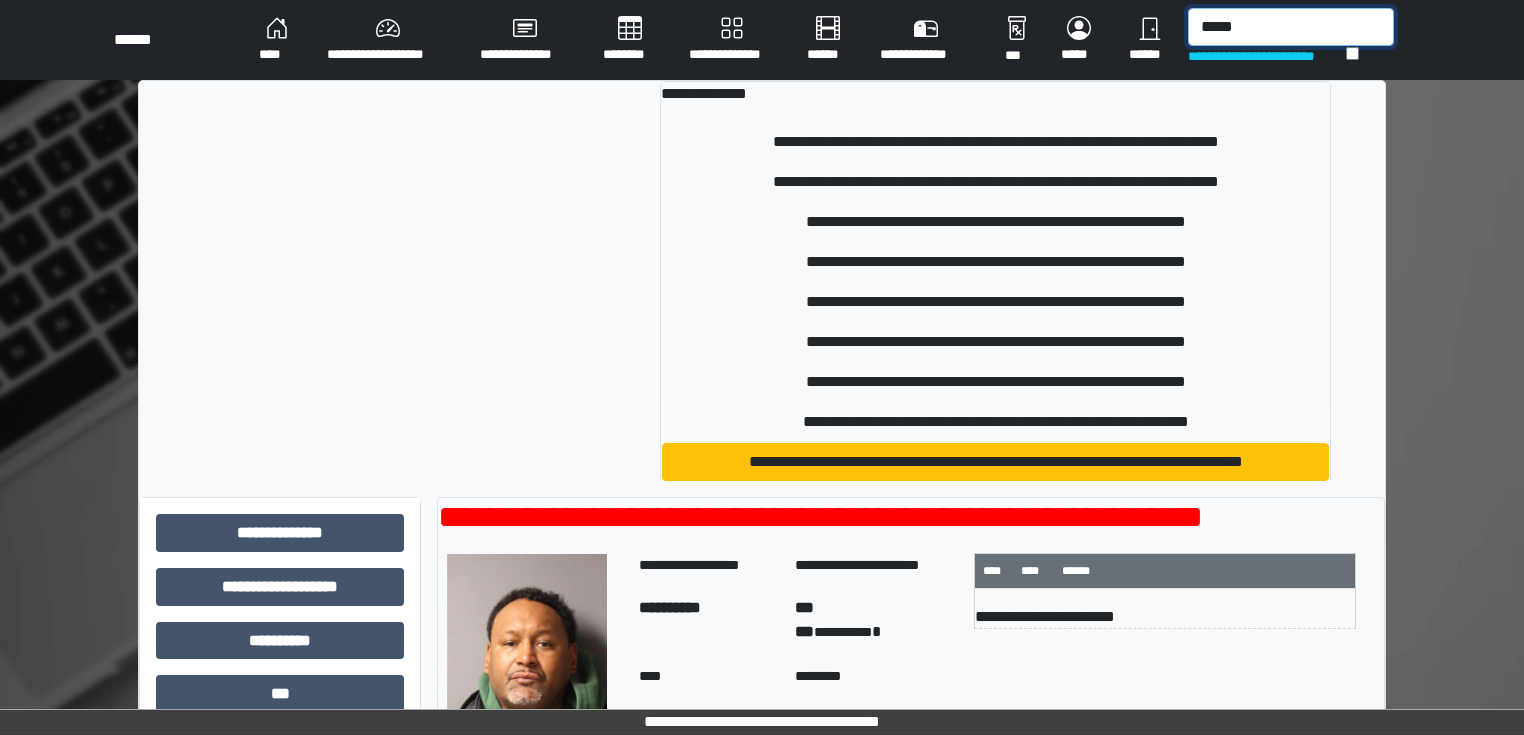 type on "*****" 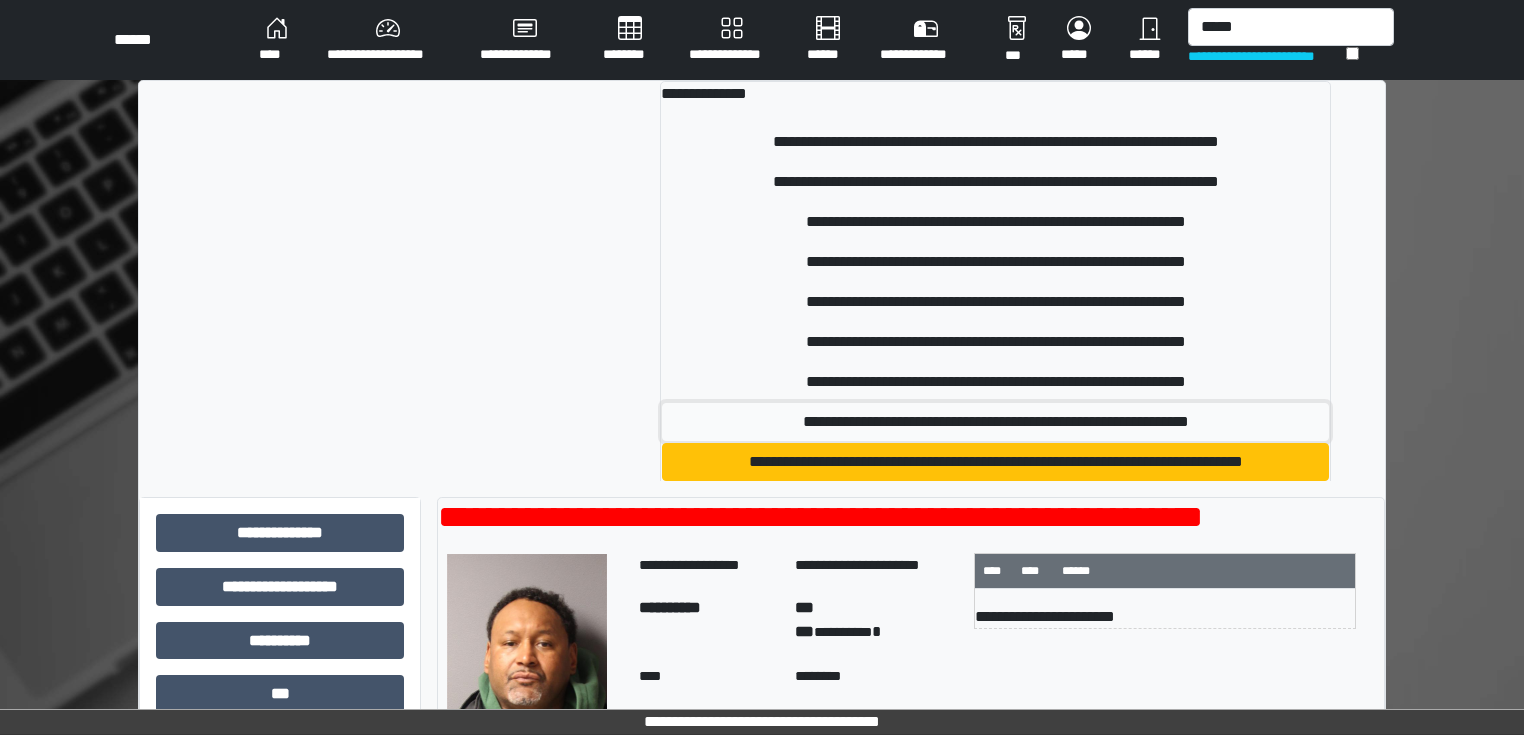 click on "**********" at bounding box center [996, 422] 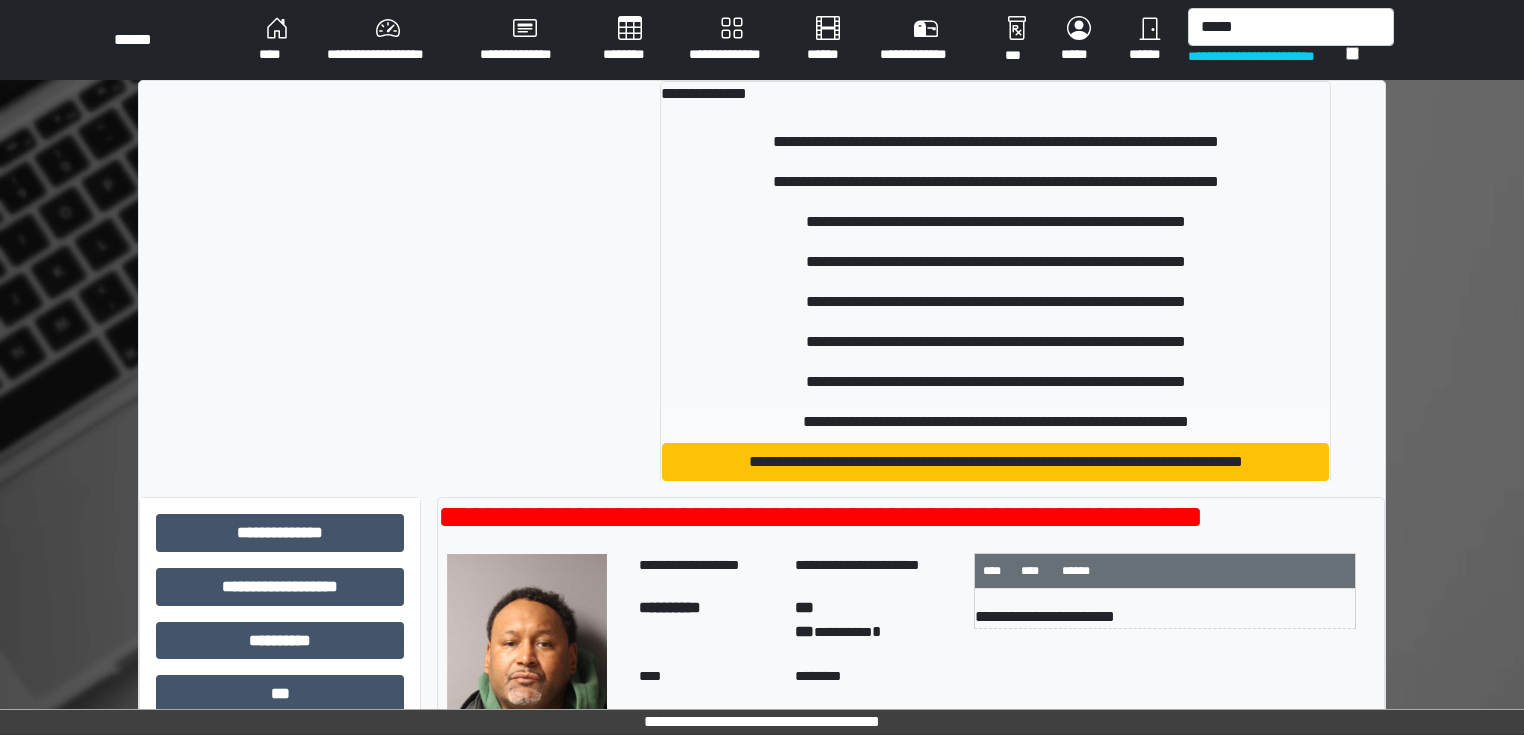 type 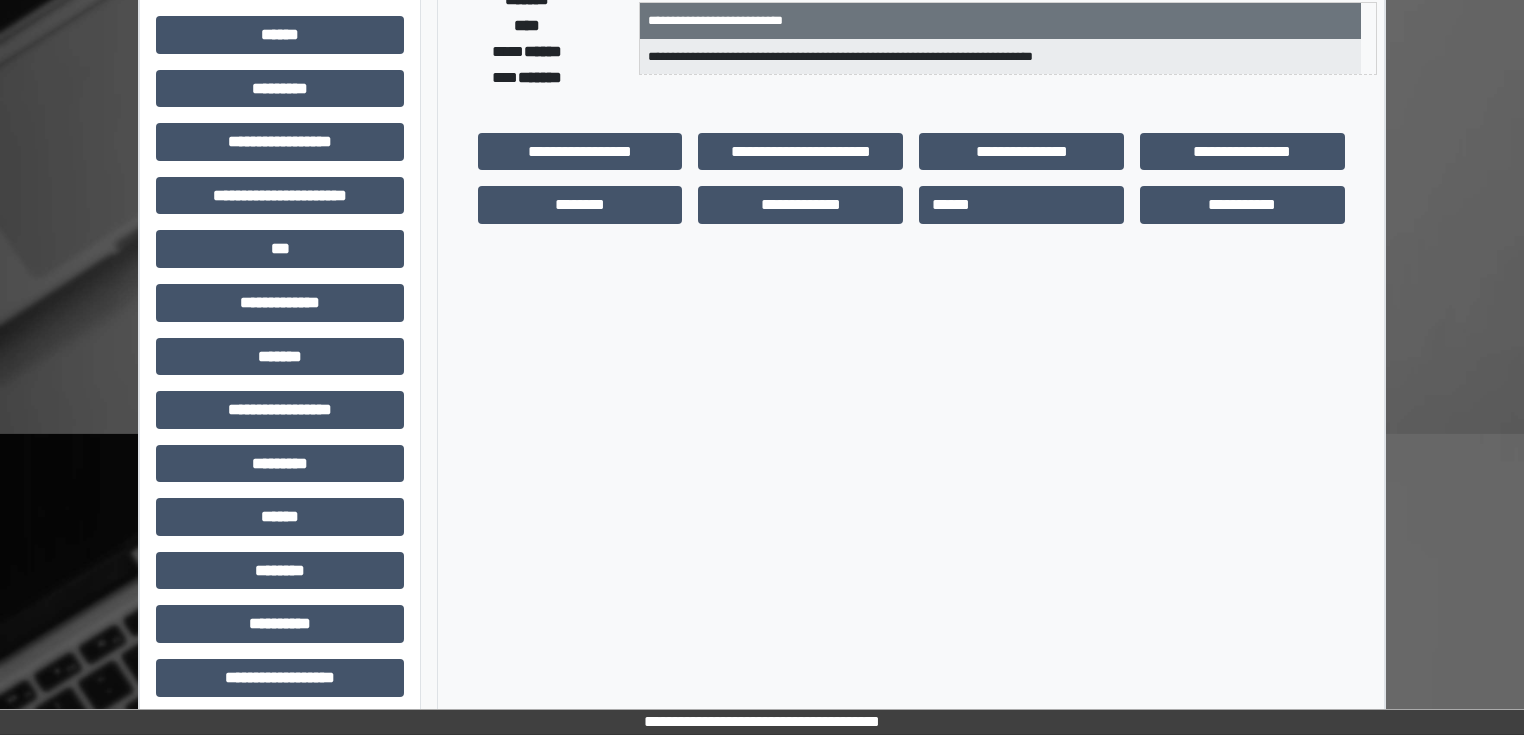scroll, scrollTop: 431, scrollLeft: 0, axis: vertical 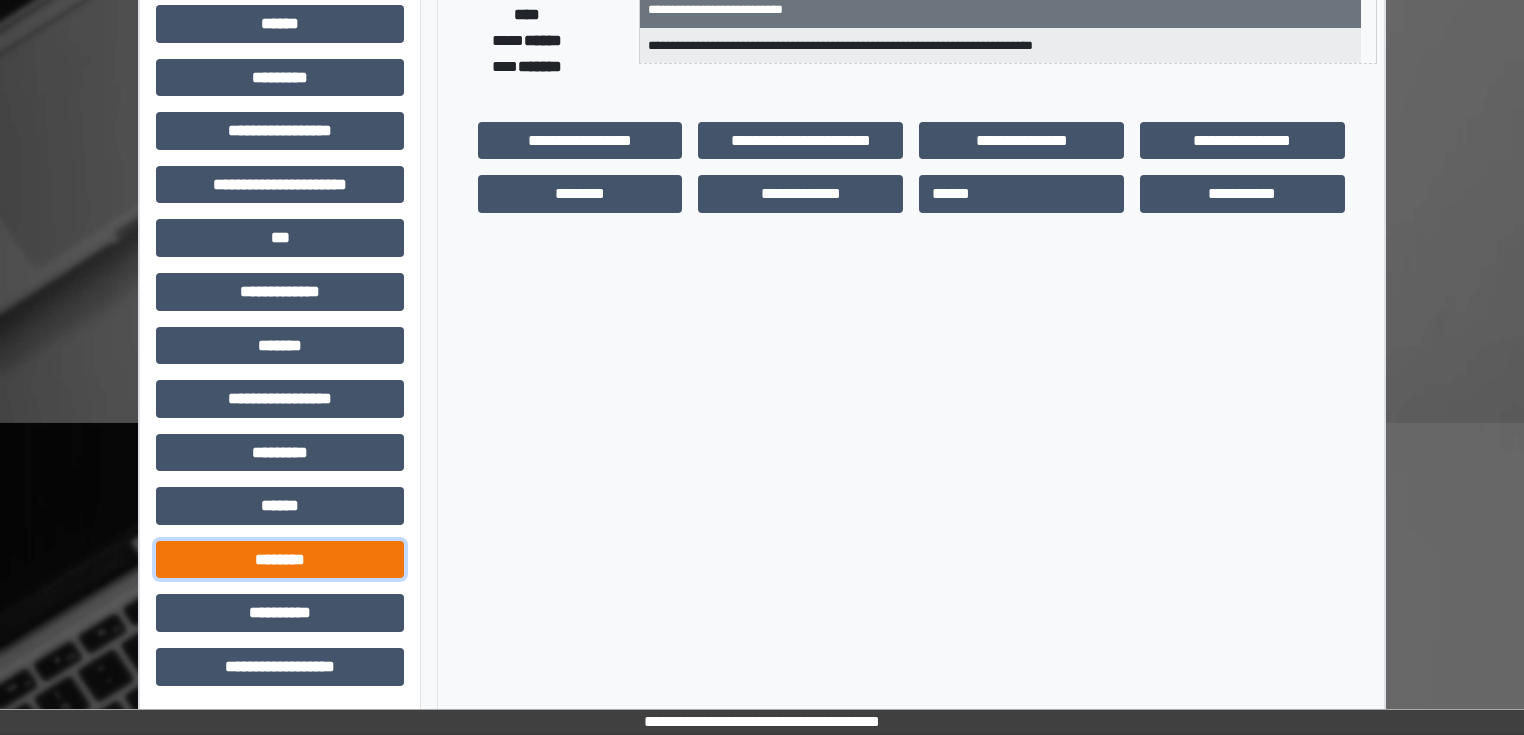 click on "********" at bounding box center [280, 560] 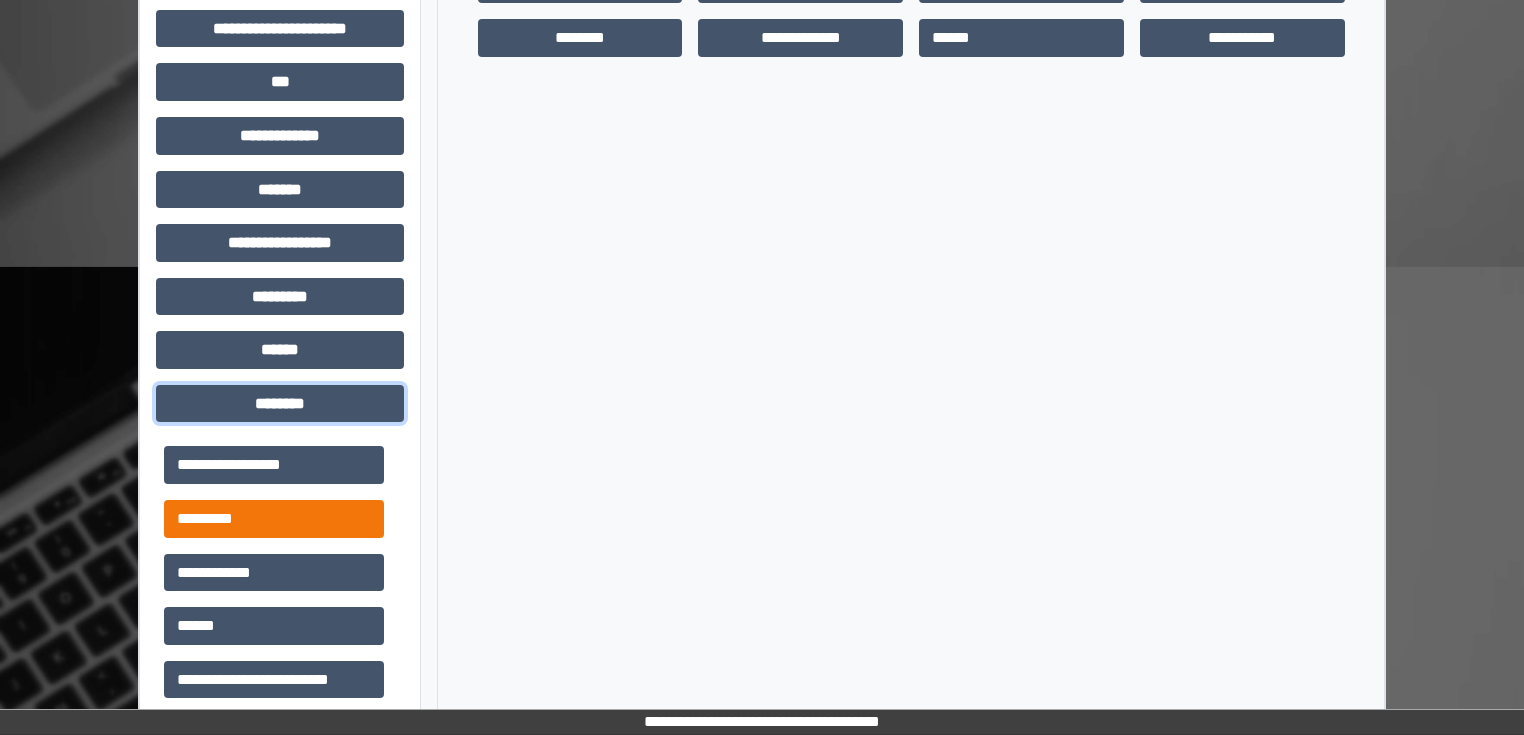 scroll, scrollTop: 591, scrollLeft: 0, axis: vertical 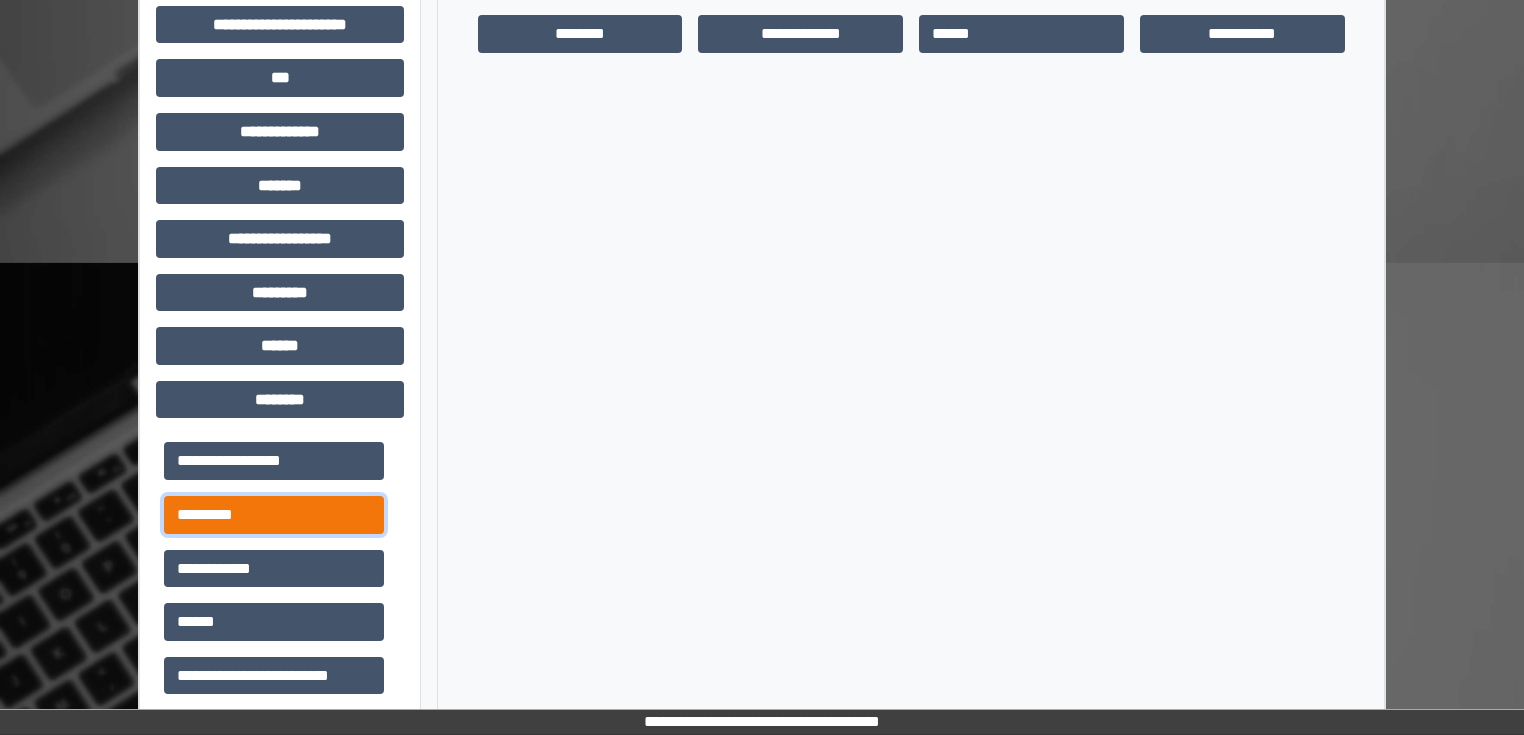 click on "*********" at bounding box center [274, 515] 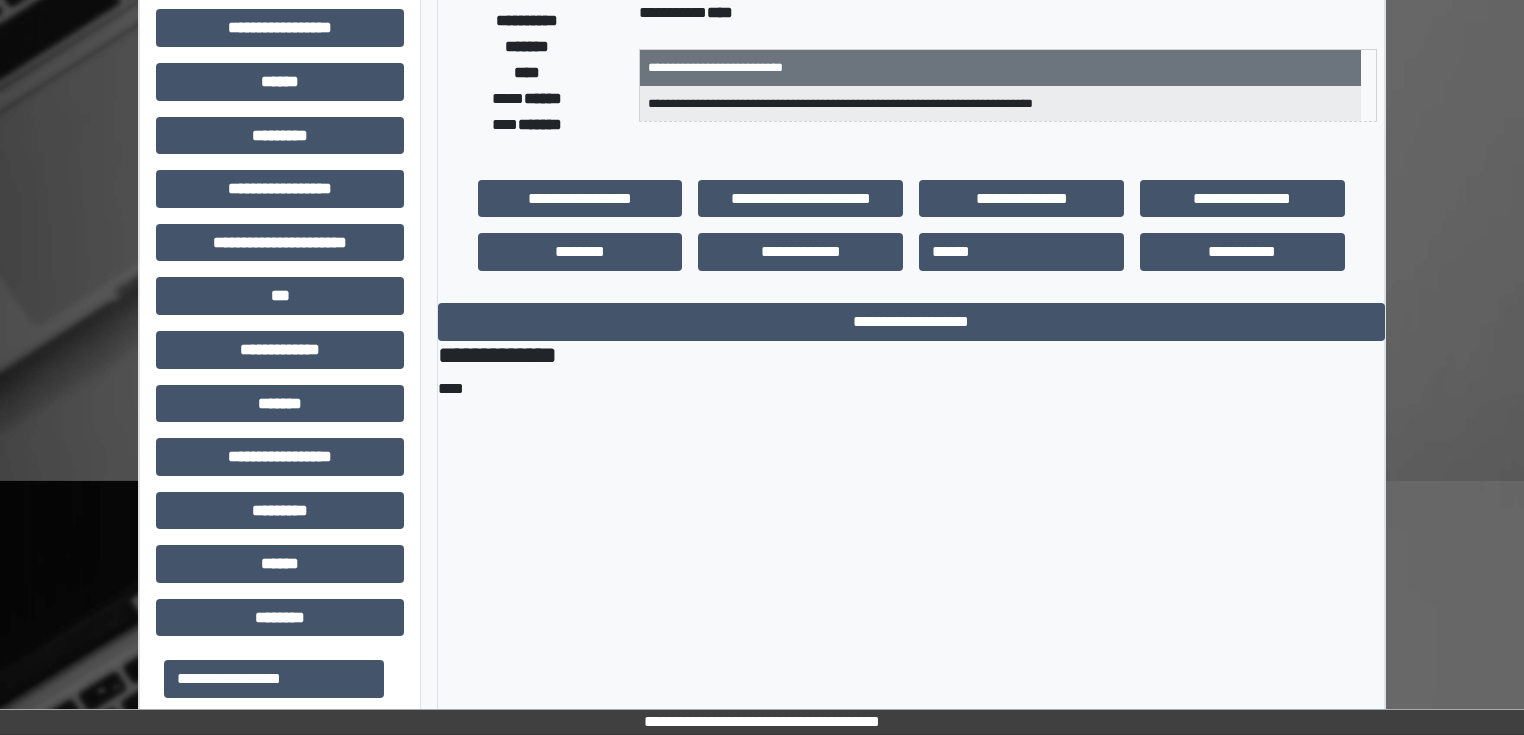 scroll, scrollTop: 351, scrollLeft: 0, axis: vertical 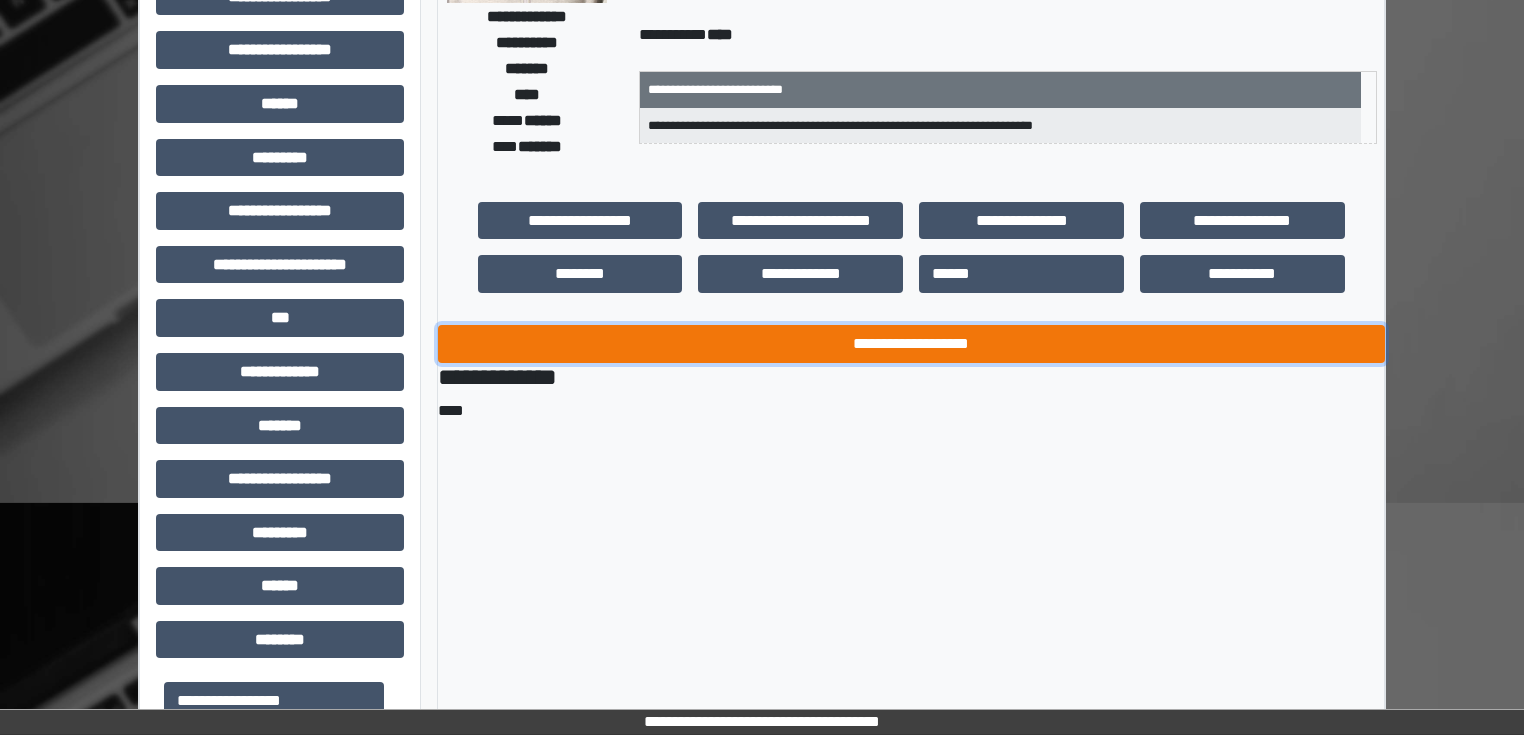 click on "**********" at bounding box center [911, 344] 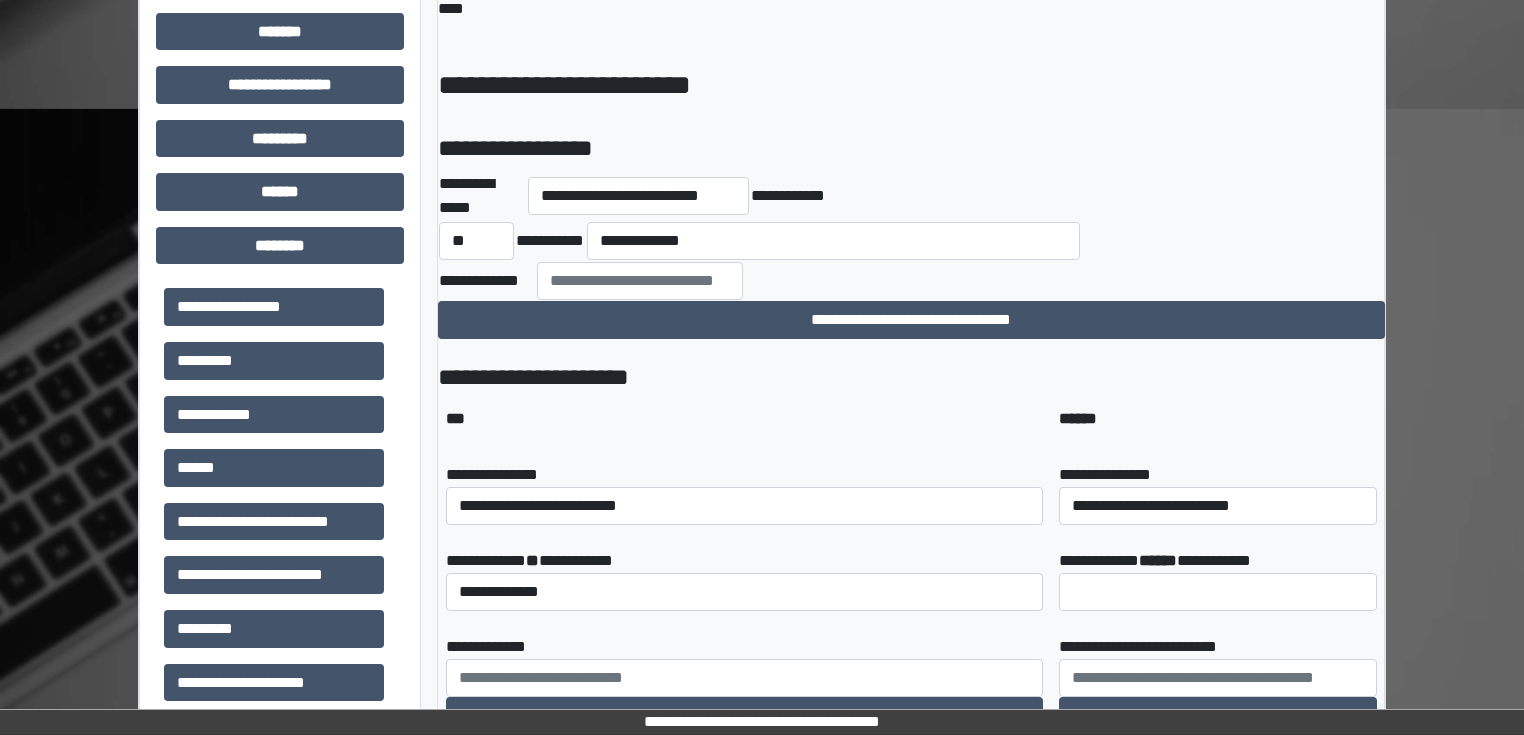 scroll, scrollTop: 751, scrollLeft: 0, axis: vertical 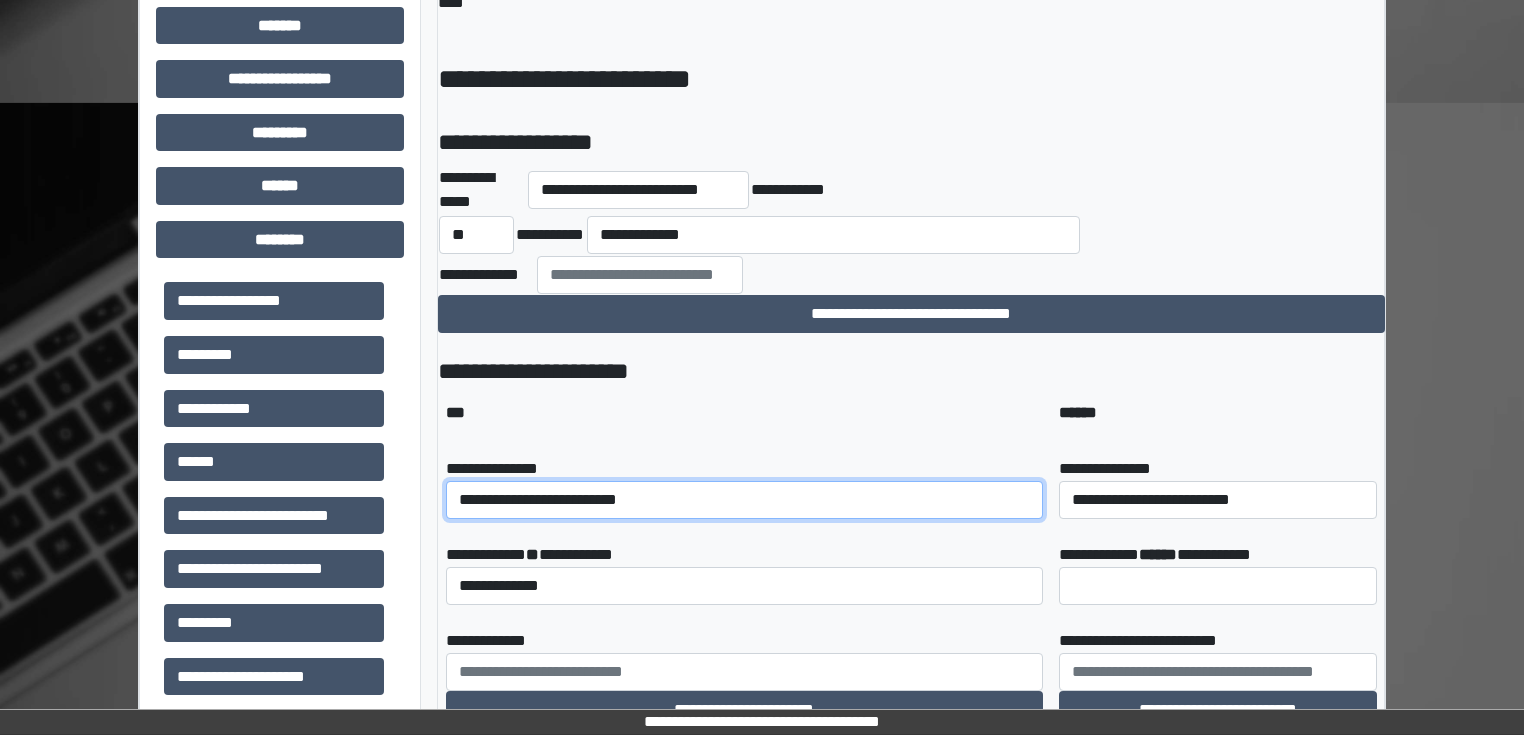 click on "**********" at bounding box center [744, 500] 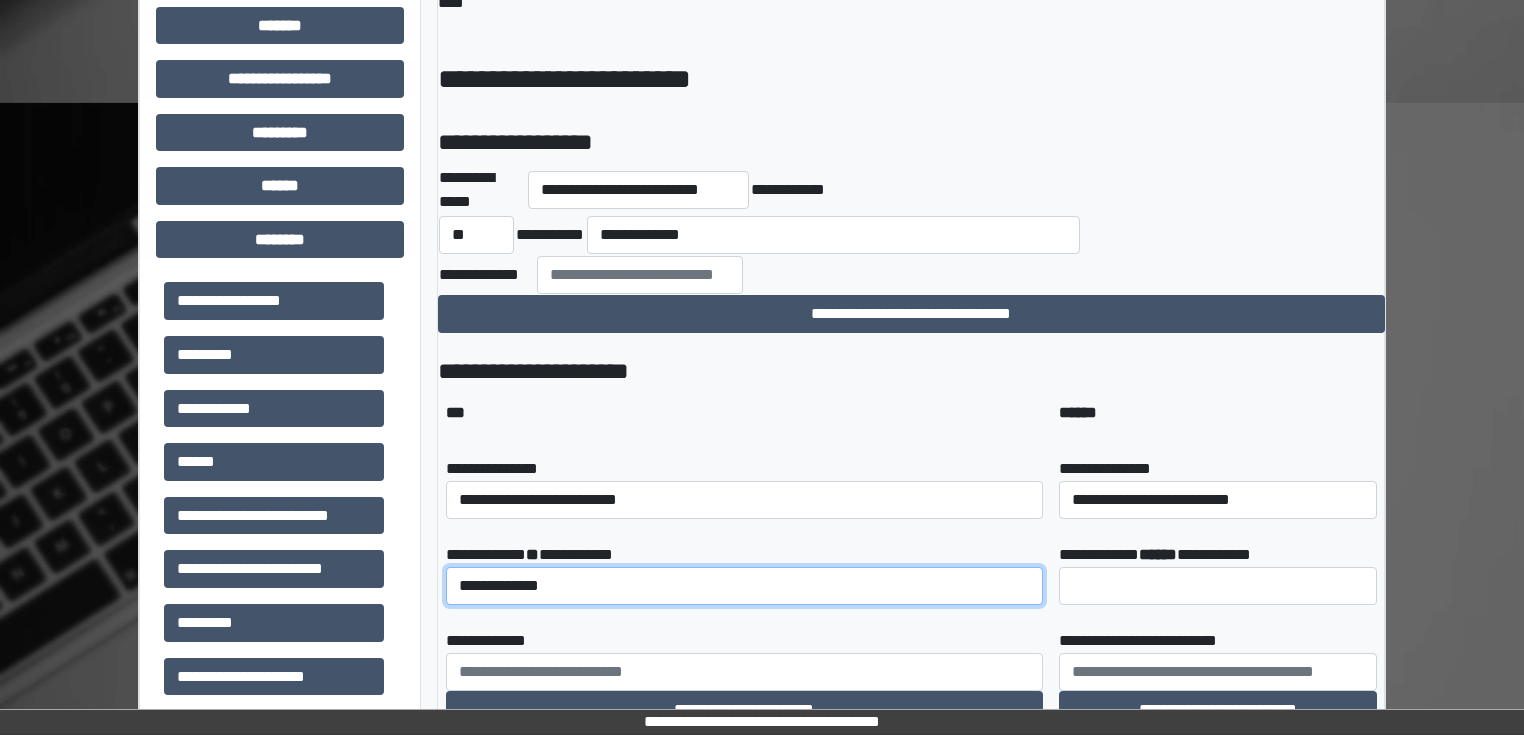 click on "**********" at bounding box center [744, 586] 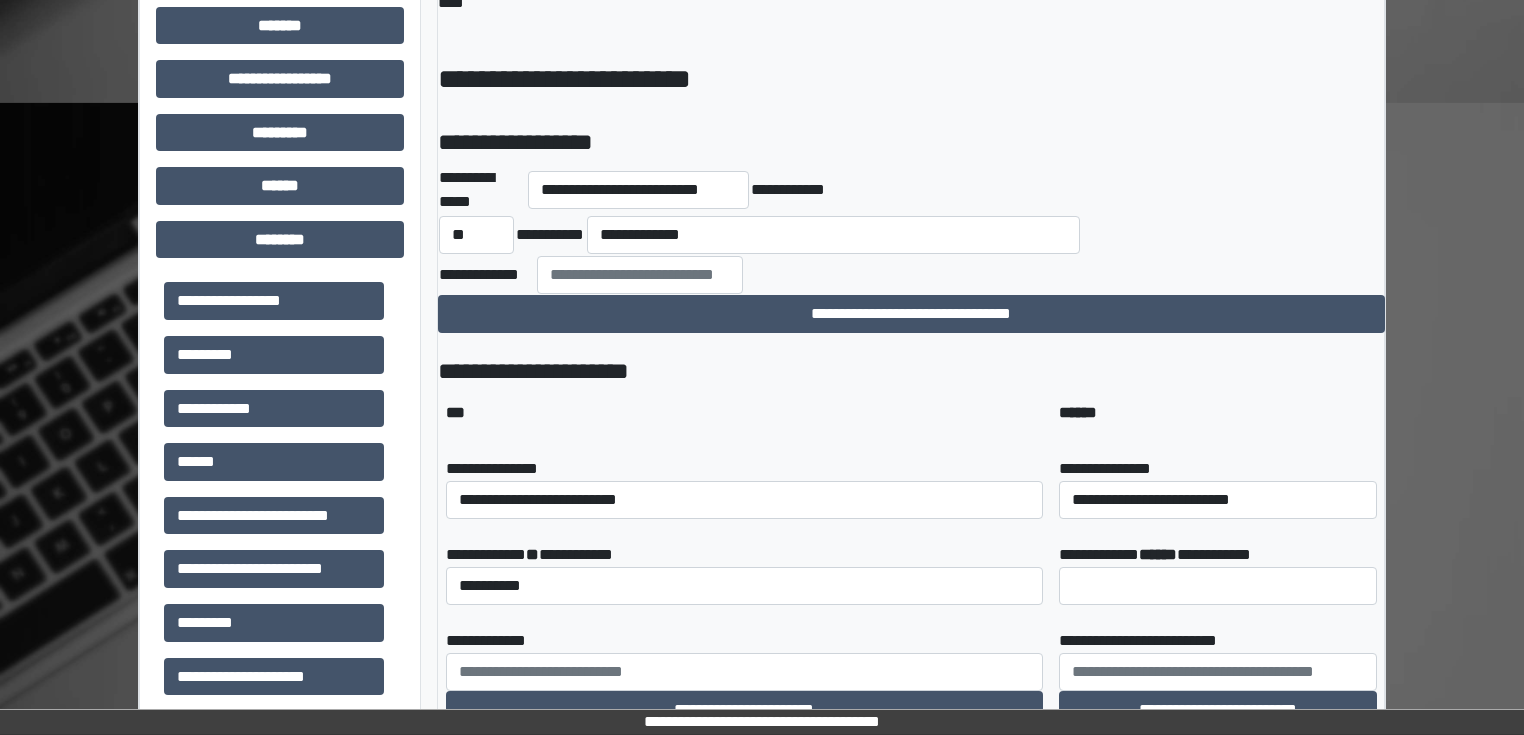 click on "**********" at bounding box center (744, 592) 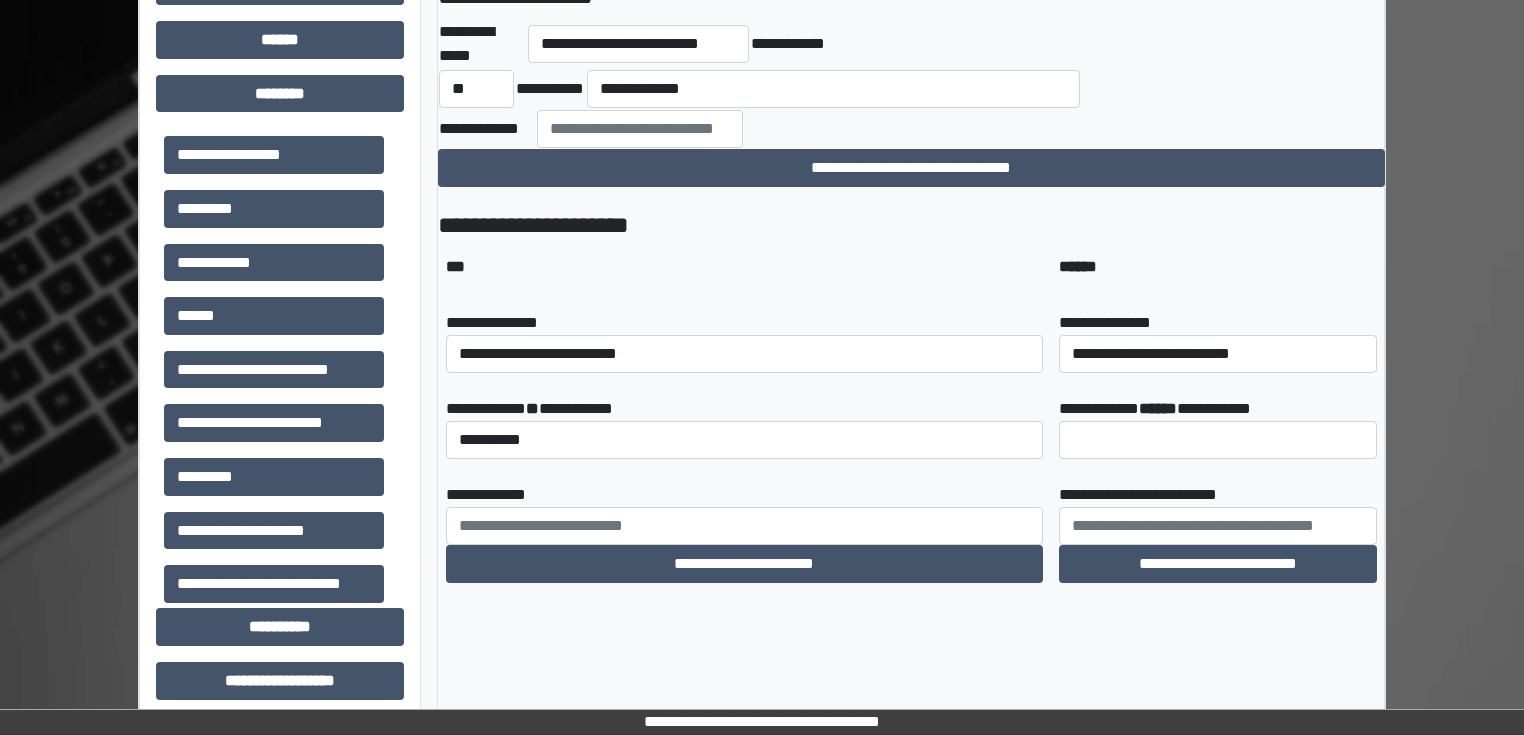 scroll, scrollTop: 911, scrollLeft: 0, axis: vertical 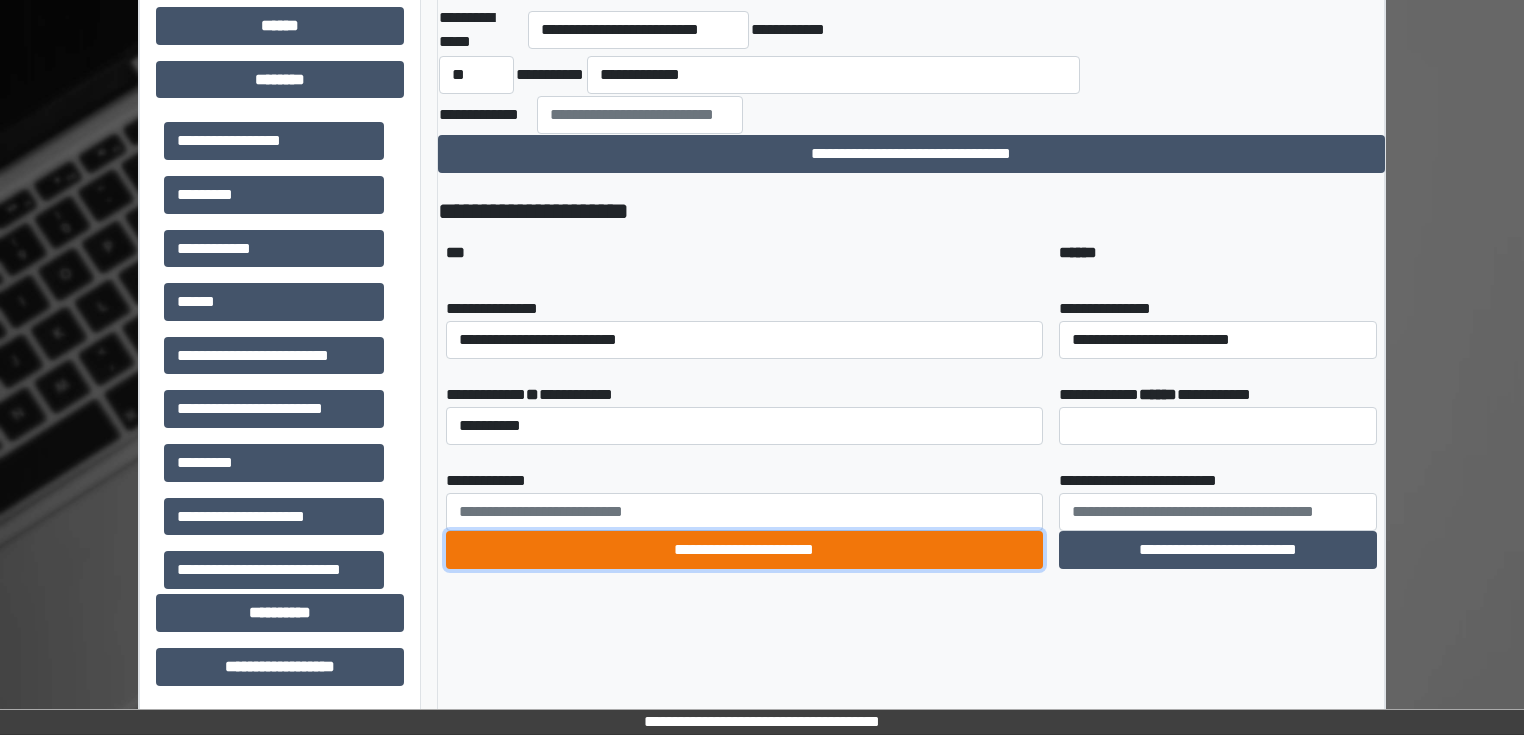 click on "**********" at bounding box center (744, 550) 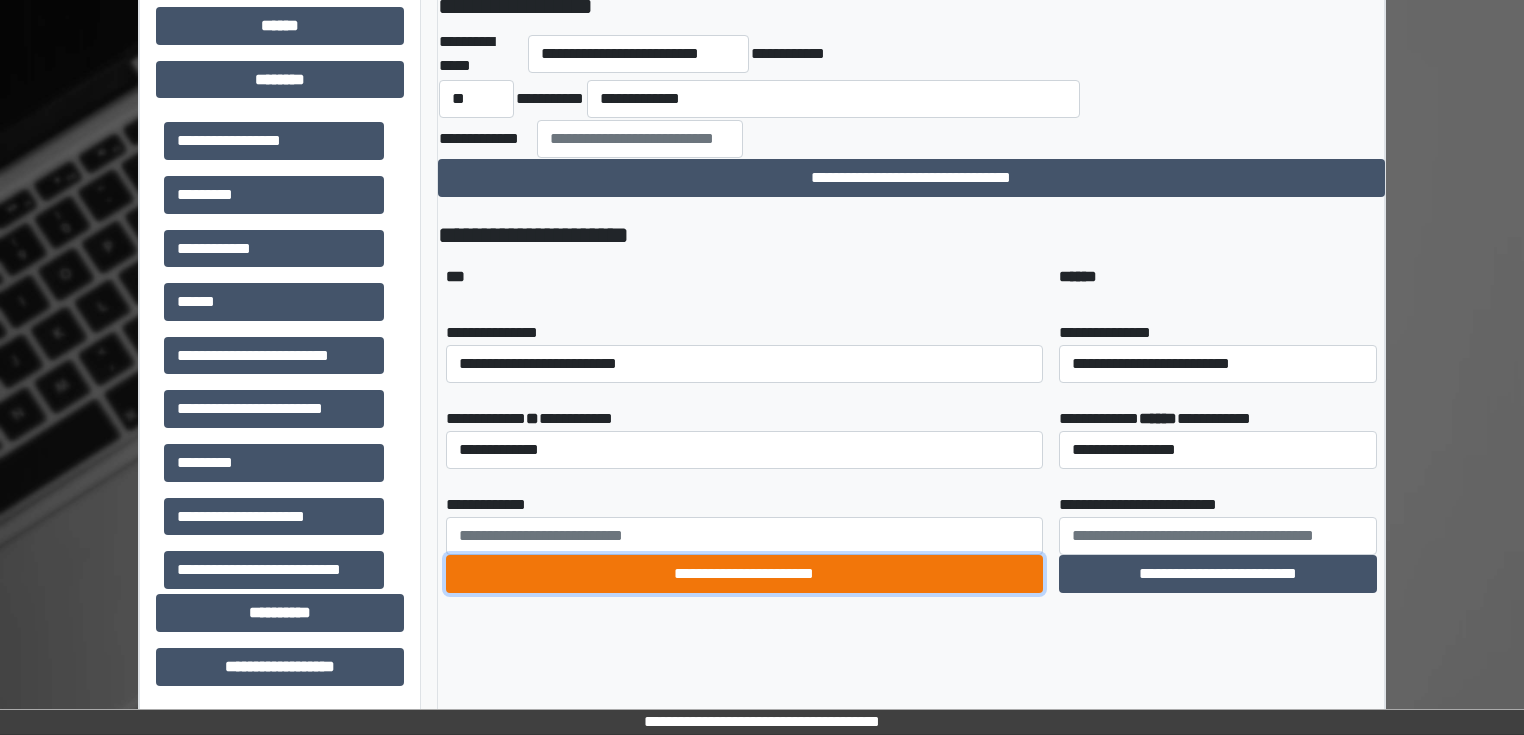 click on "**********" at bounding box center [744, 574] 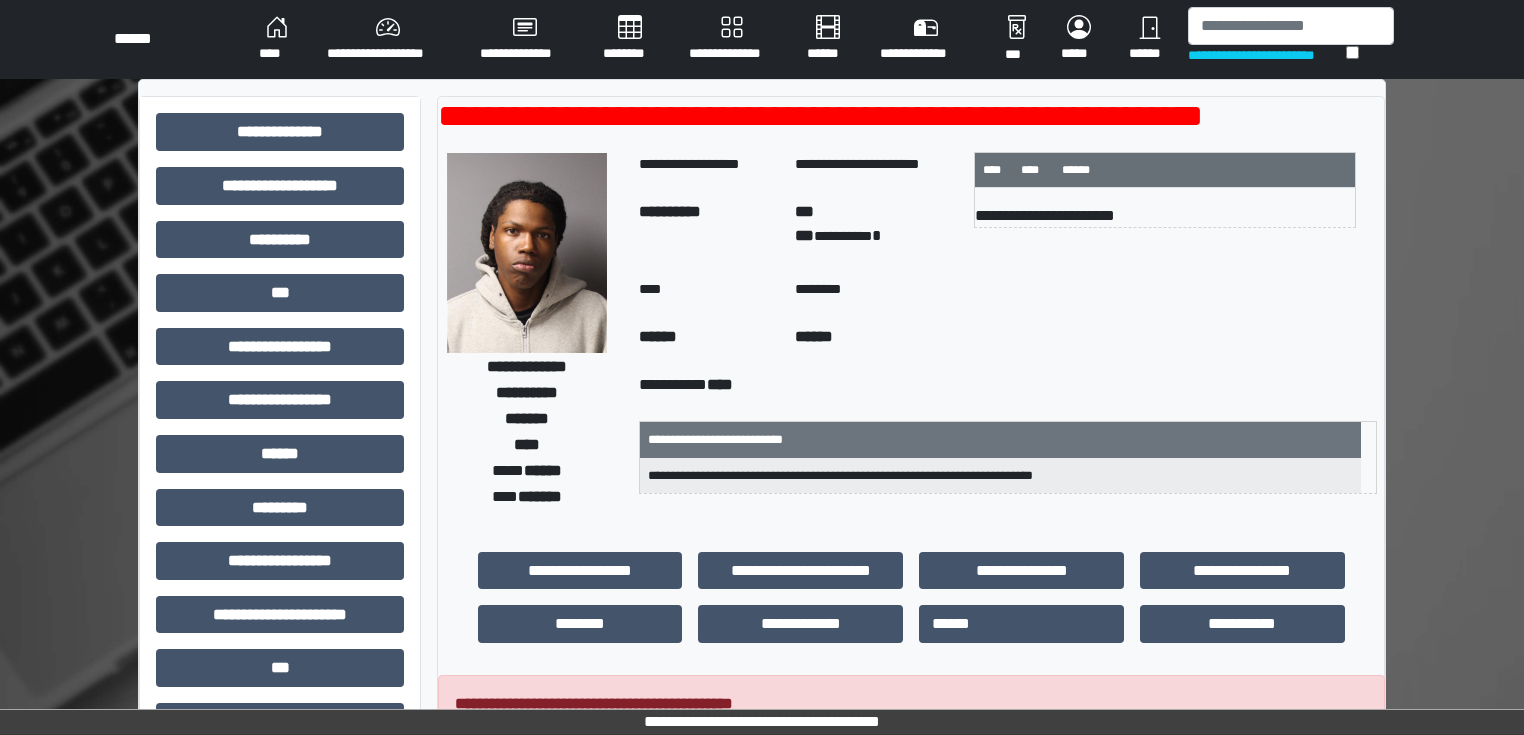 scroll, scrollTop: 0, scrollLeft: 0, axis: both 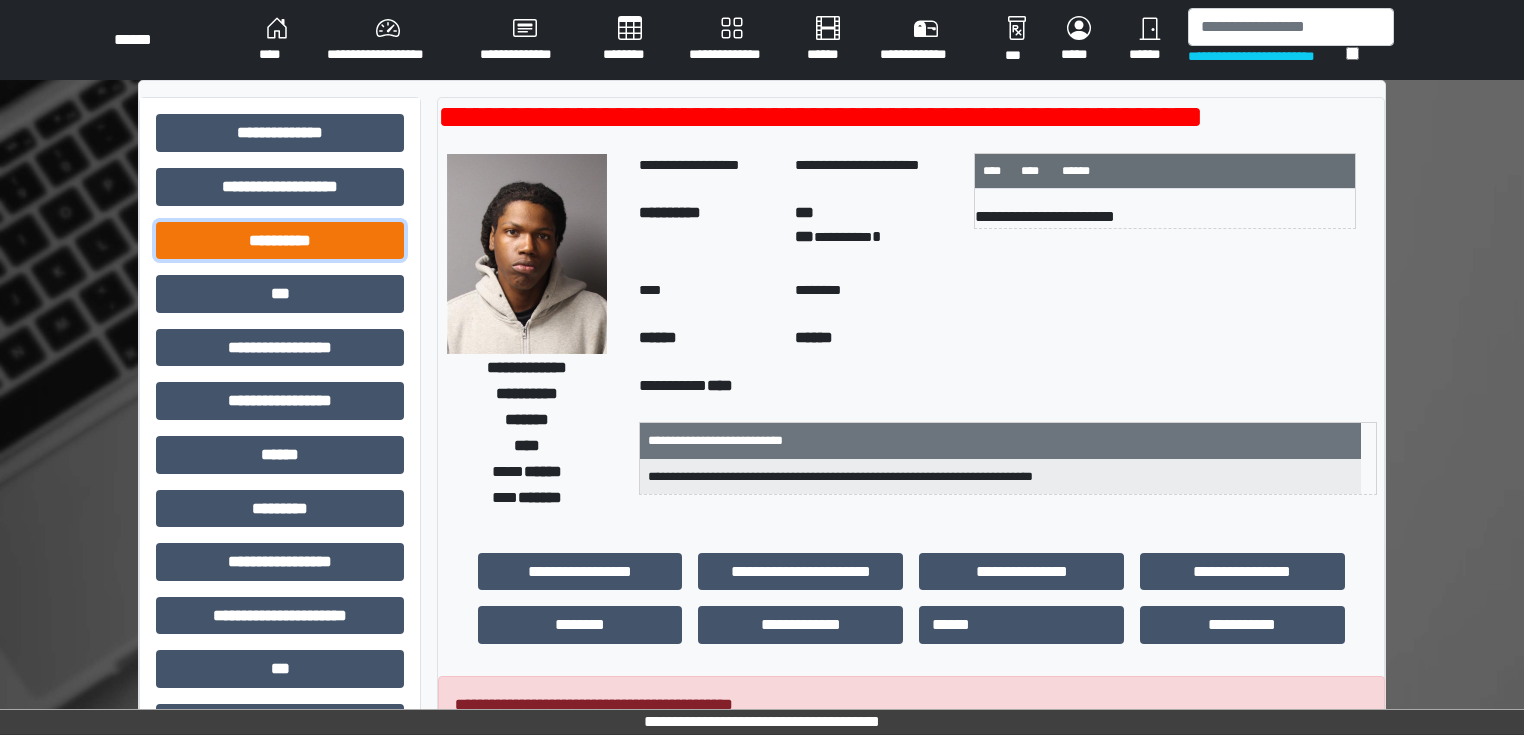 click on "**********" at bounding box center [280, 241] 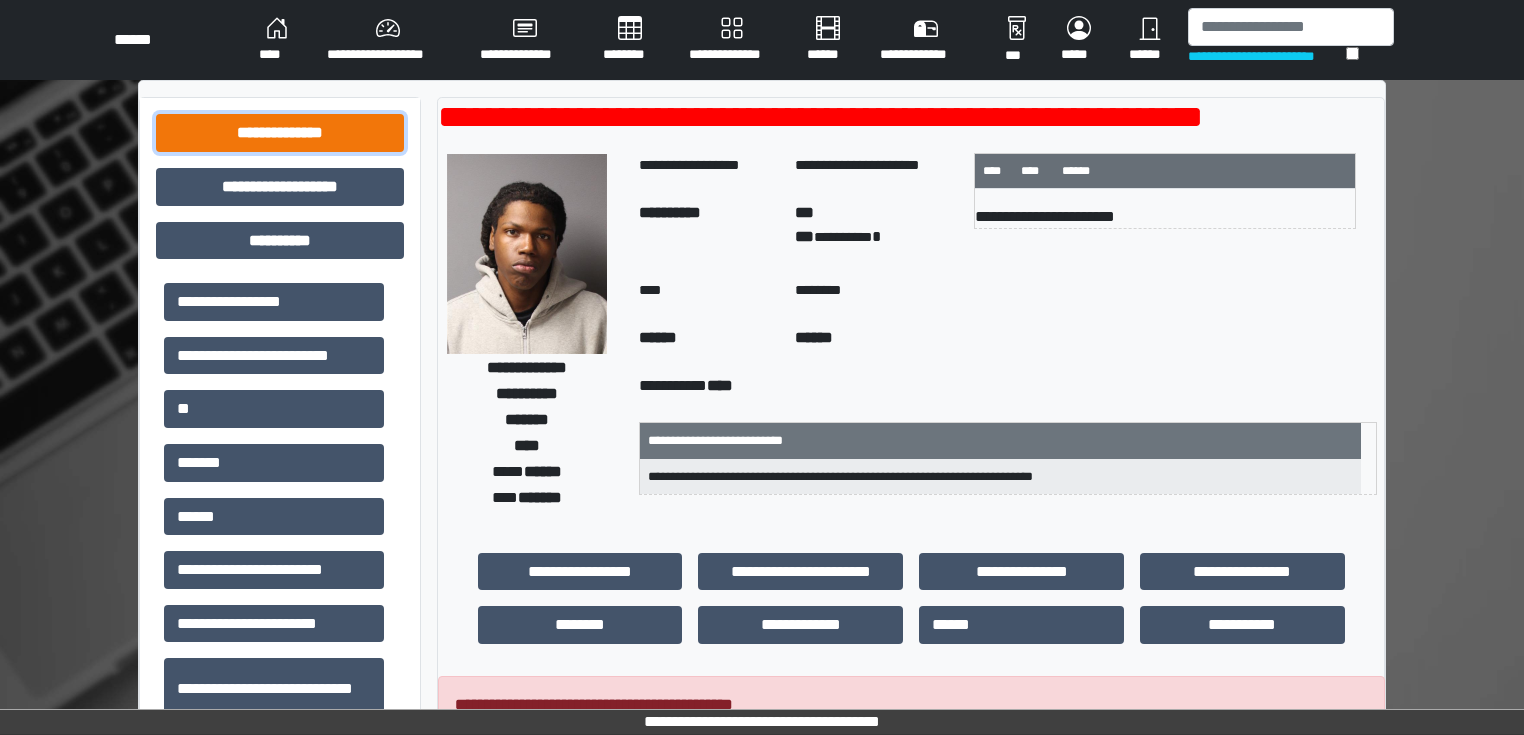 click on "**********" at bounding box center [280, 133] 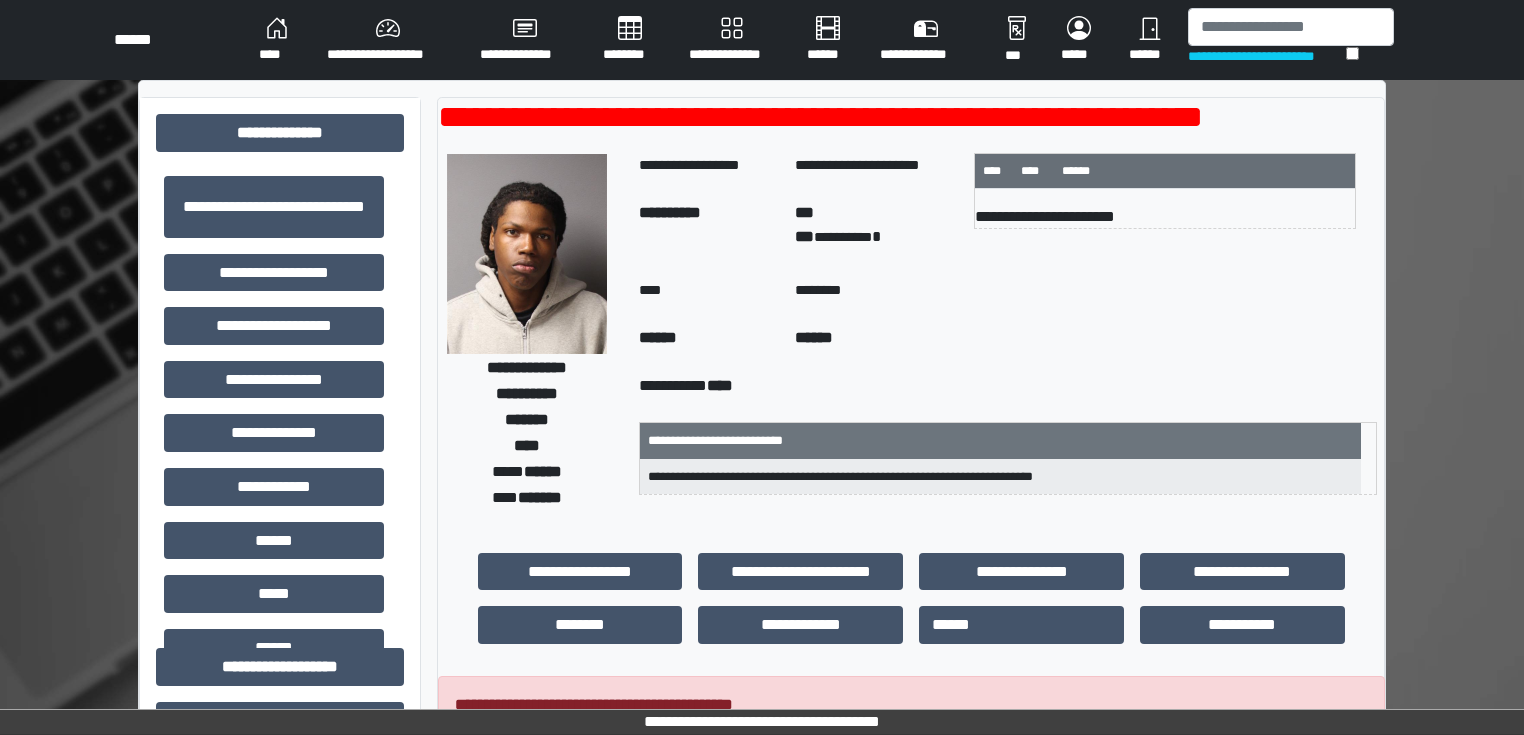 click on "**********" at bounding box center [387, 40] 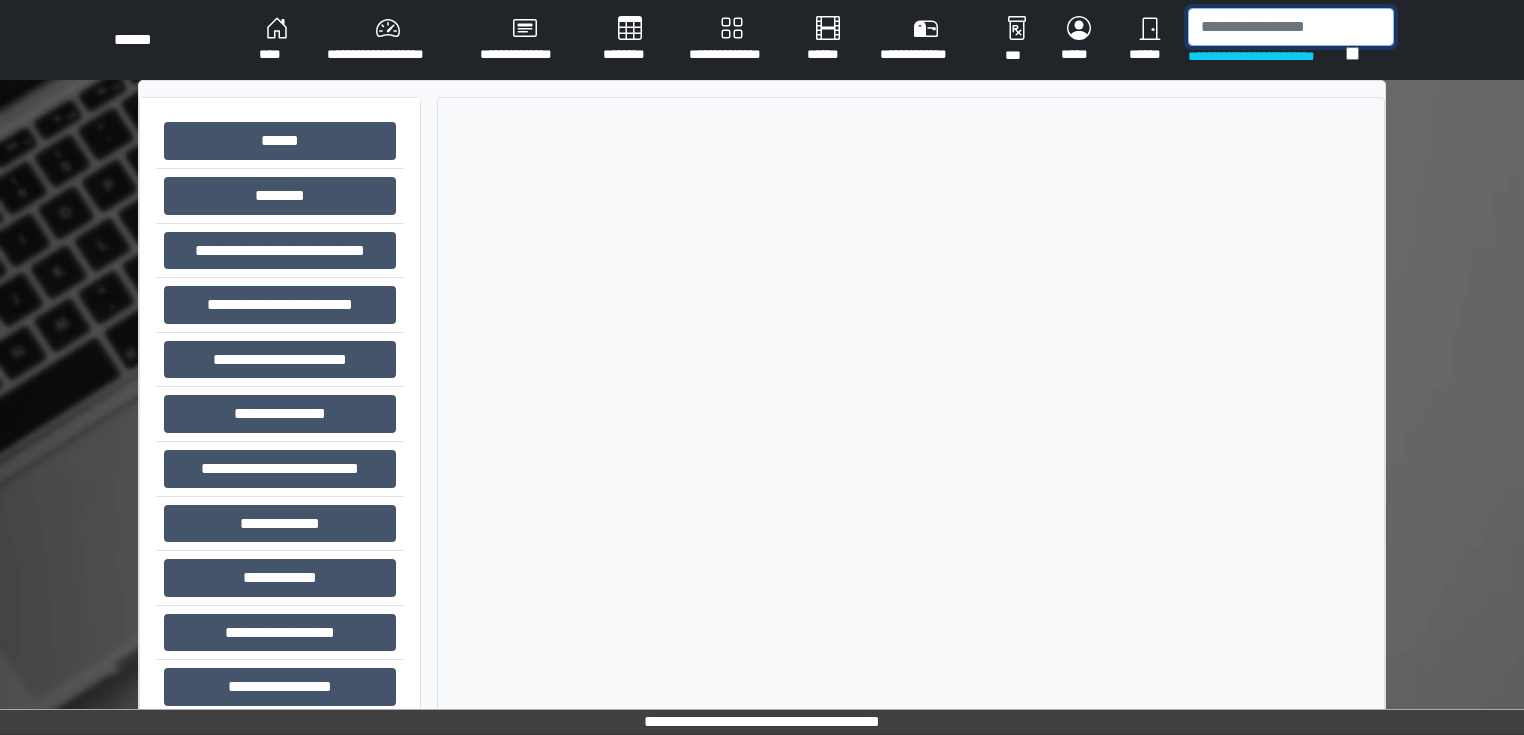 drag, startPoint x: 1326, startPoint y: 24, endPoint x: 1338, endPoint y: 21, distance: 12.369317 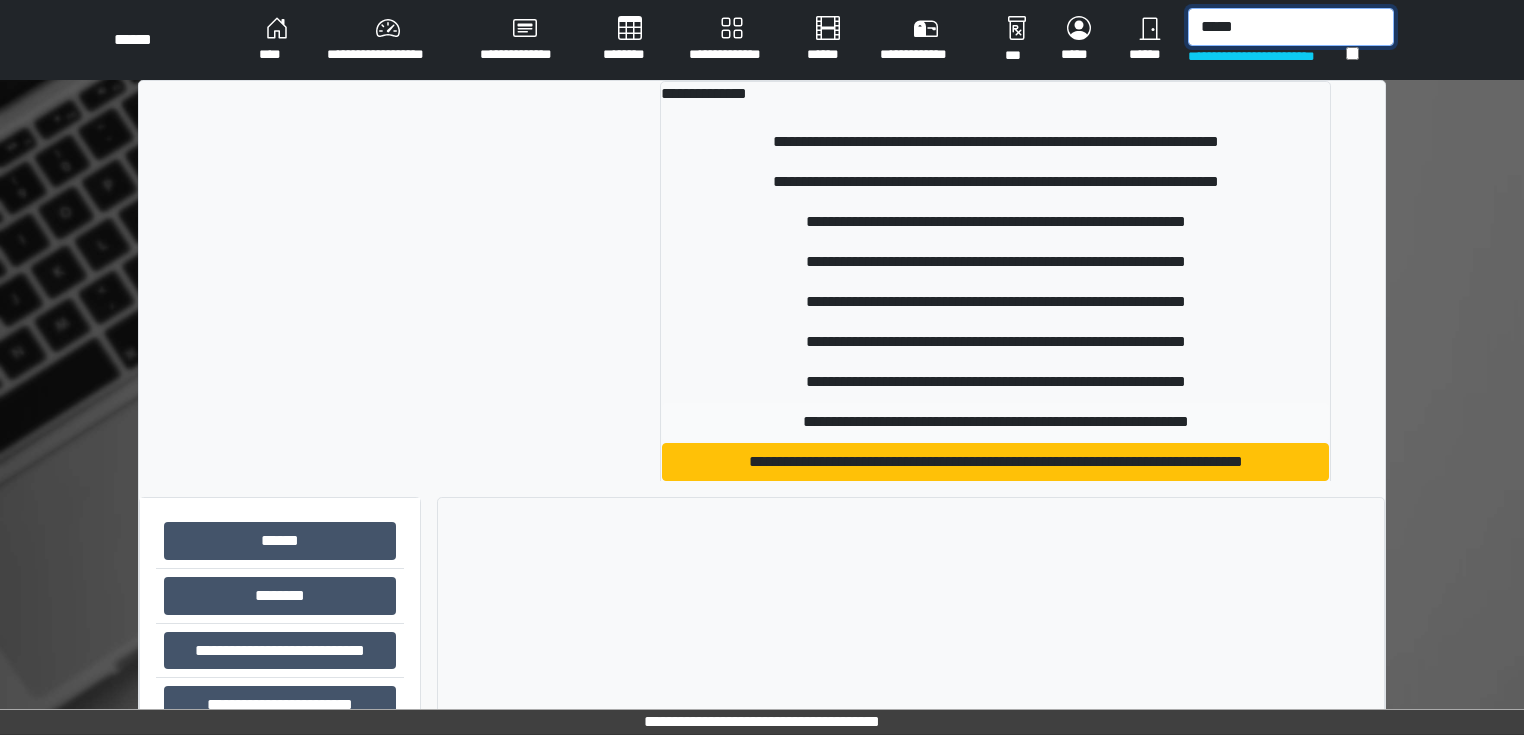 type on "*****" 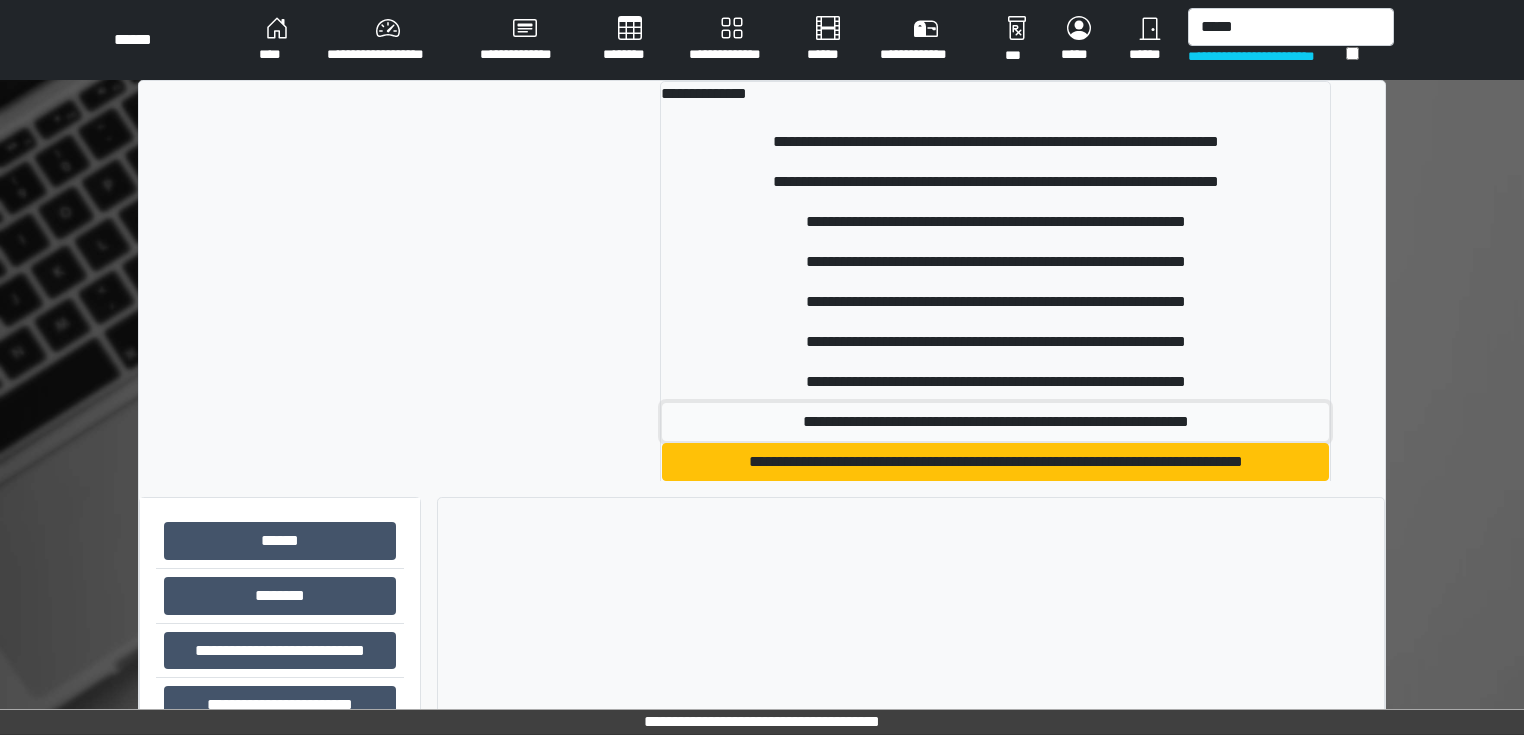 click on "**********" at bounding box center [996, 422] 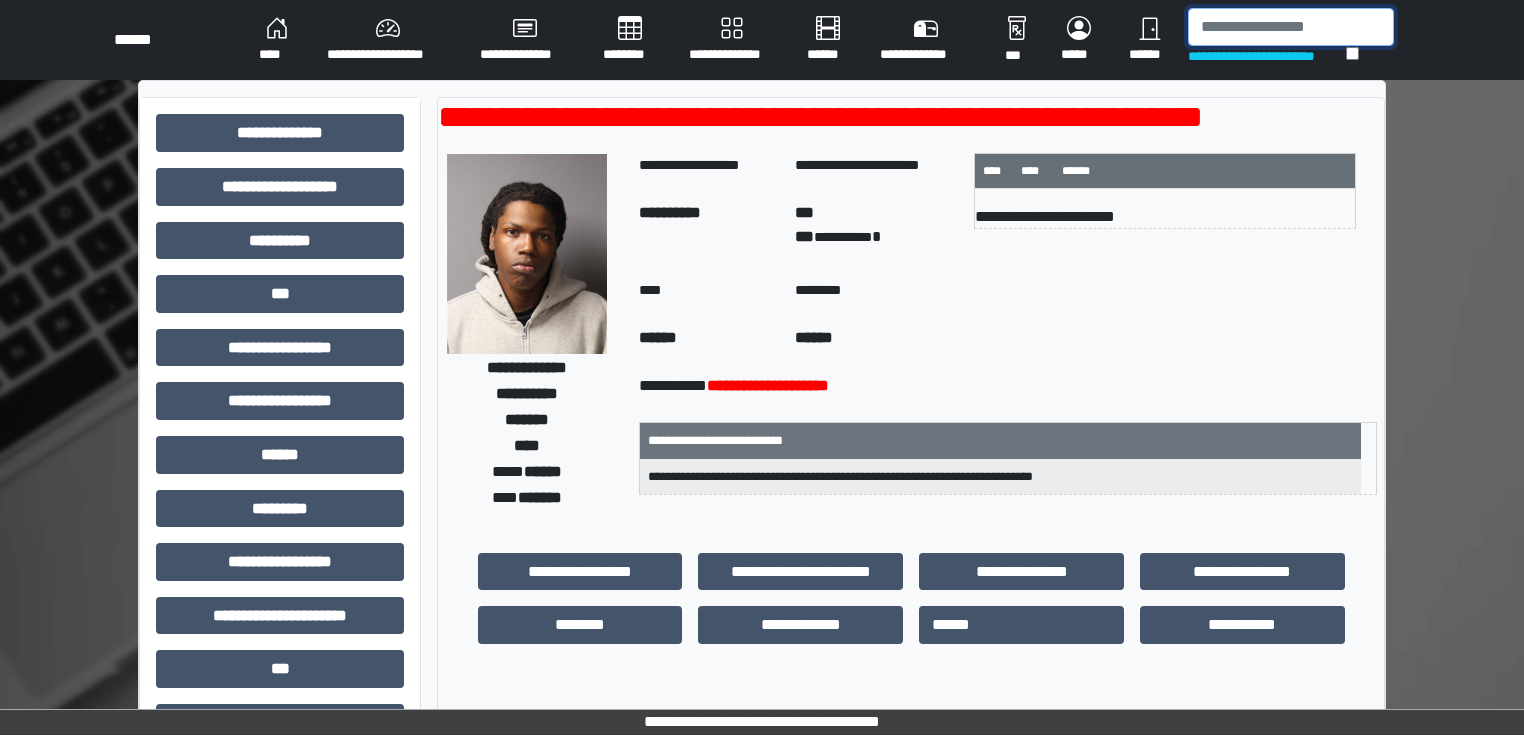 click at bounding box center (1291, 27) 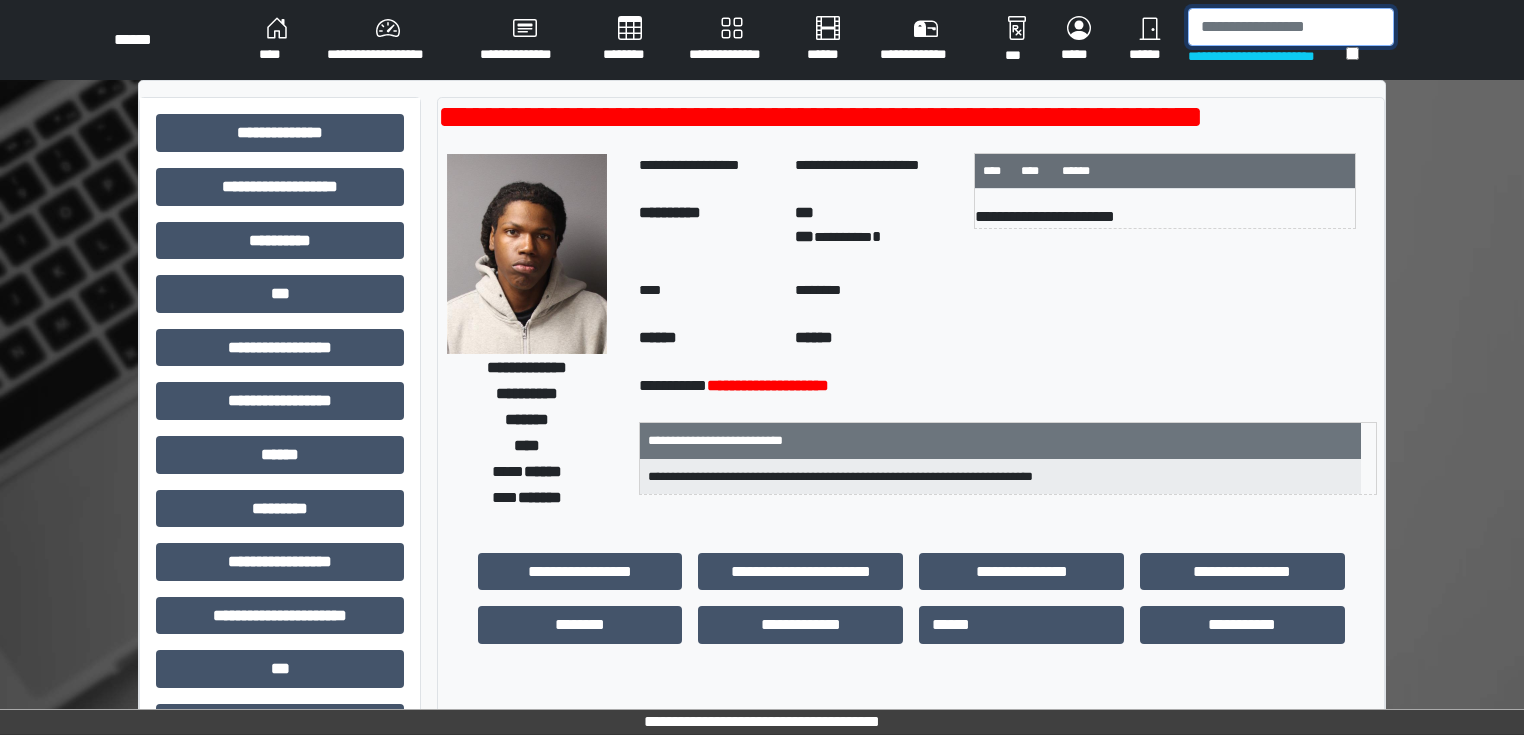 type on "*" 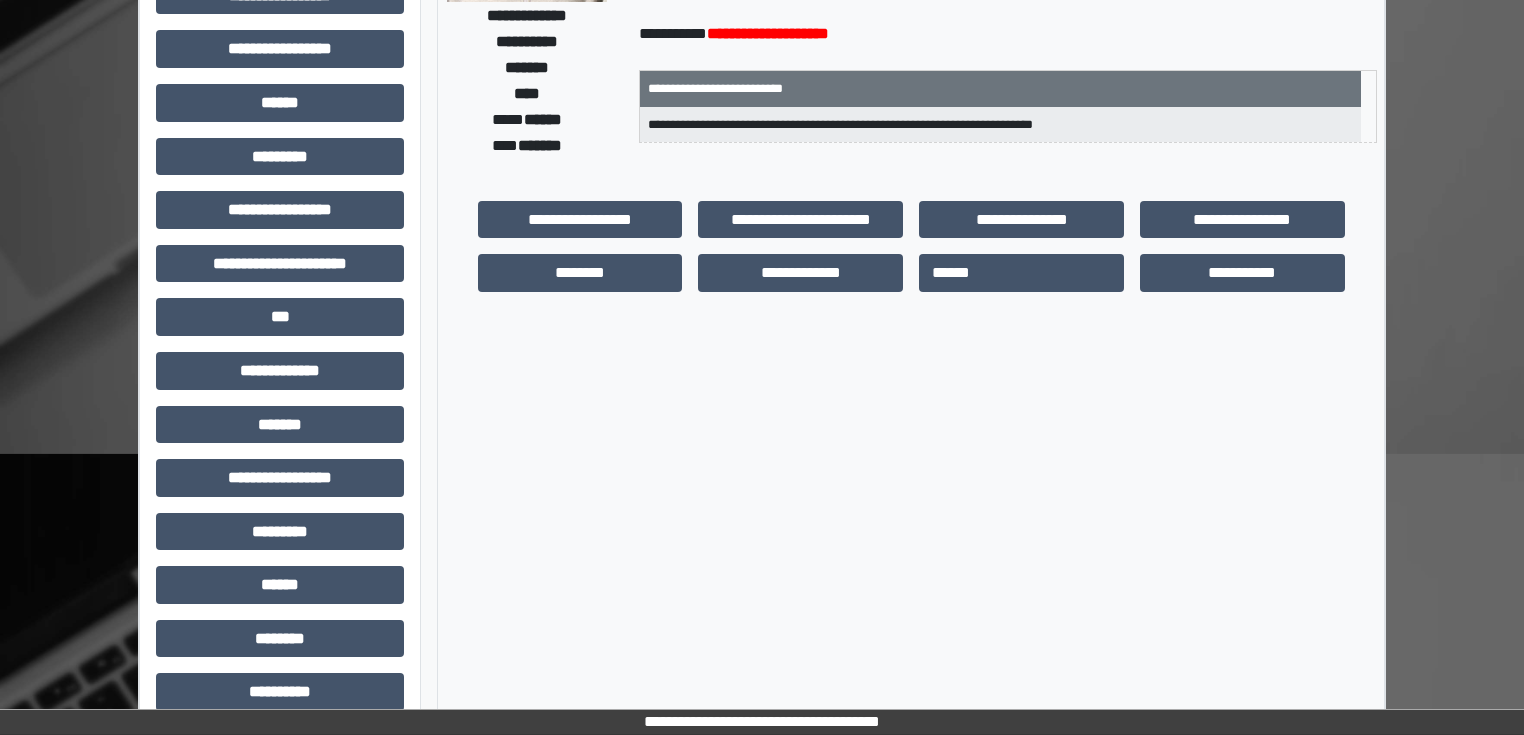 scroll, scrollTop: 0, scrollLeft: 0, axis: both 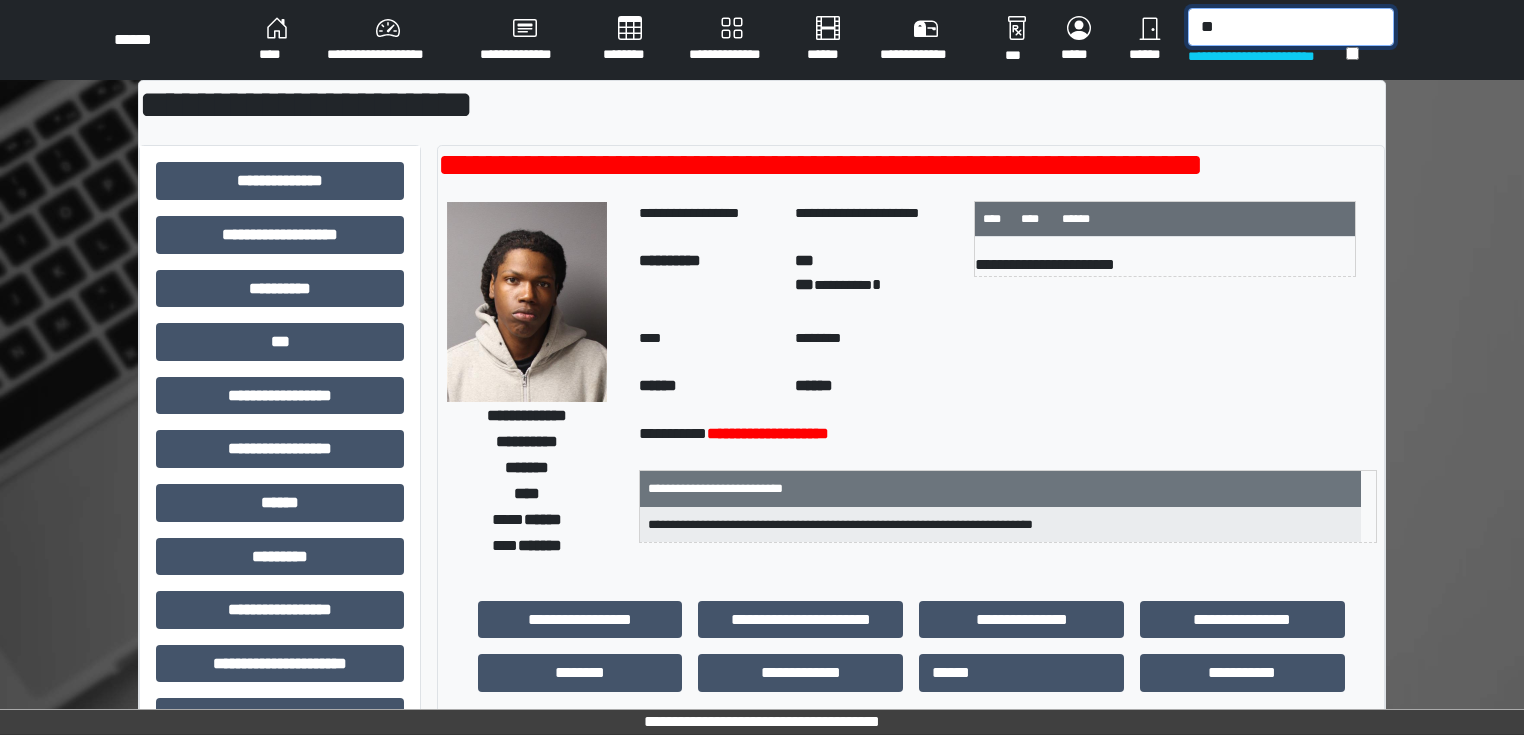 type on "*" 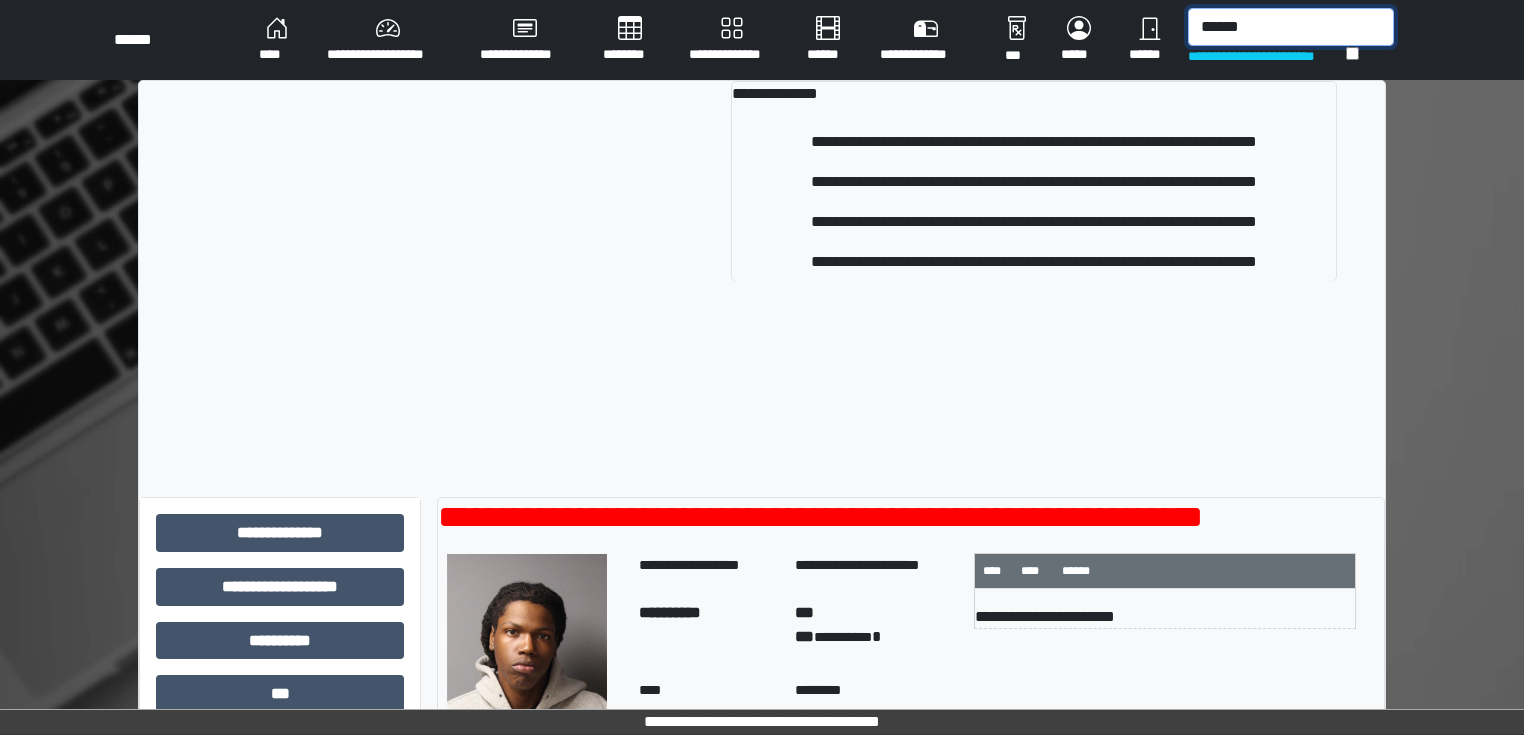 type on "******" 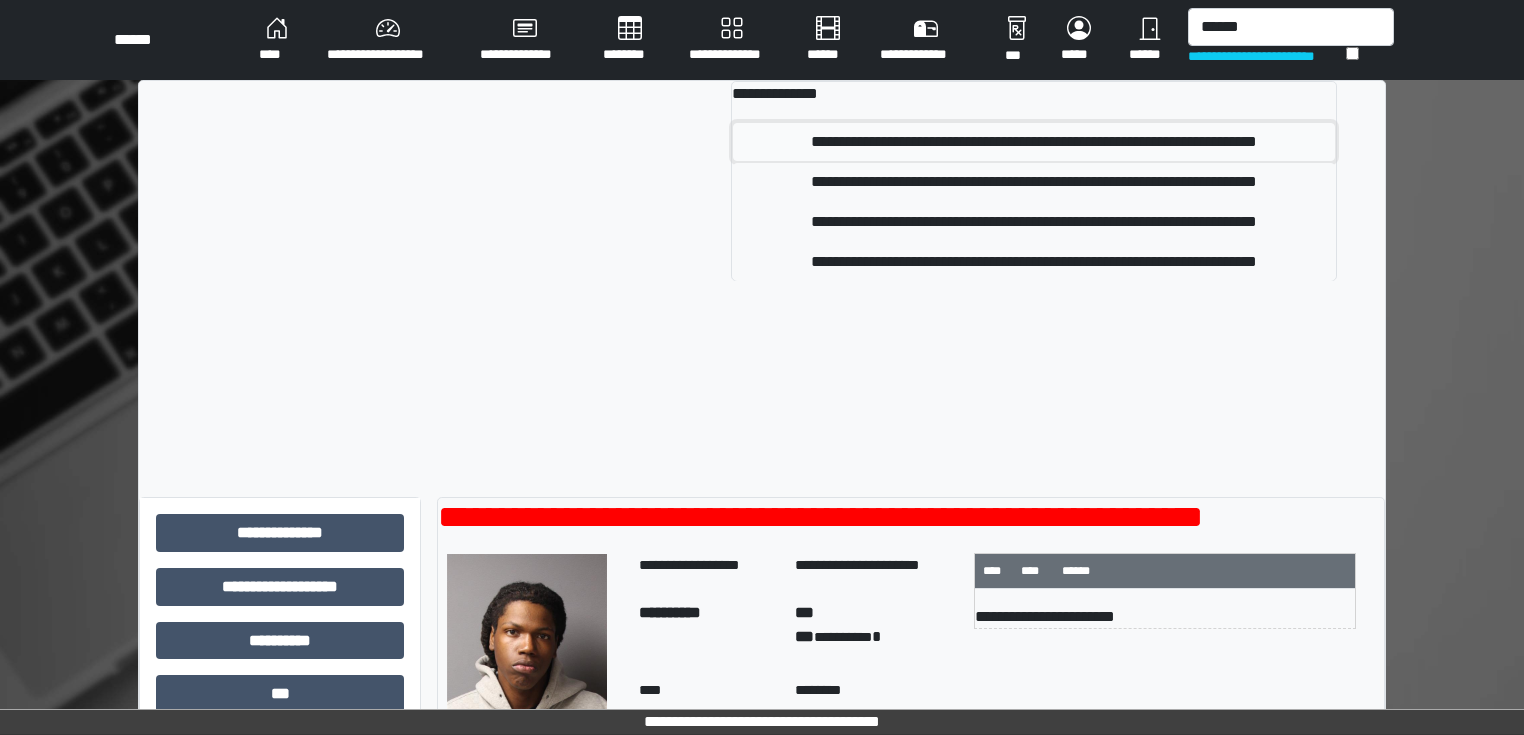 click on "**********" at bounding box center (1034, 142) 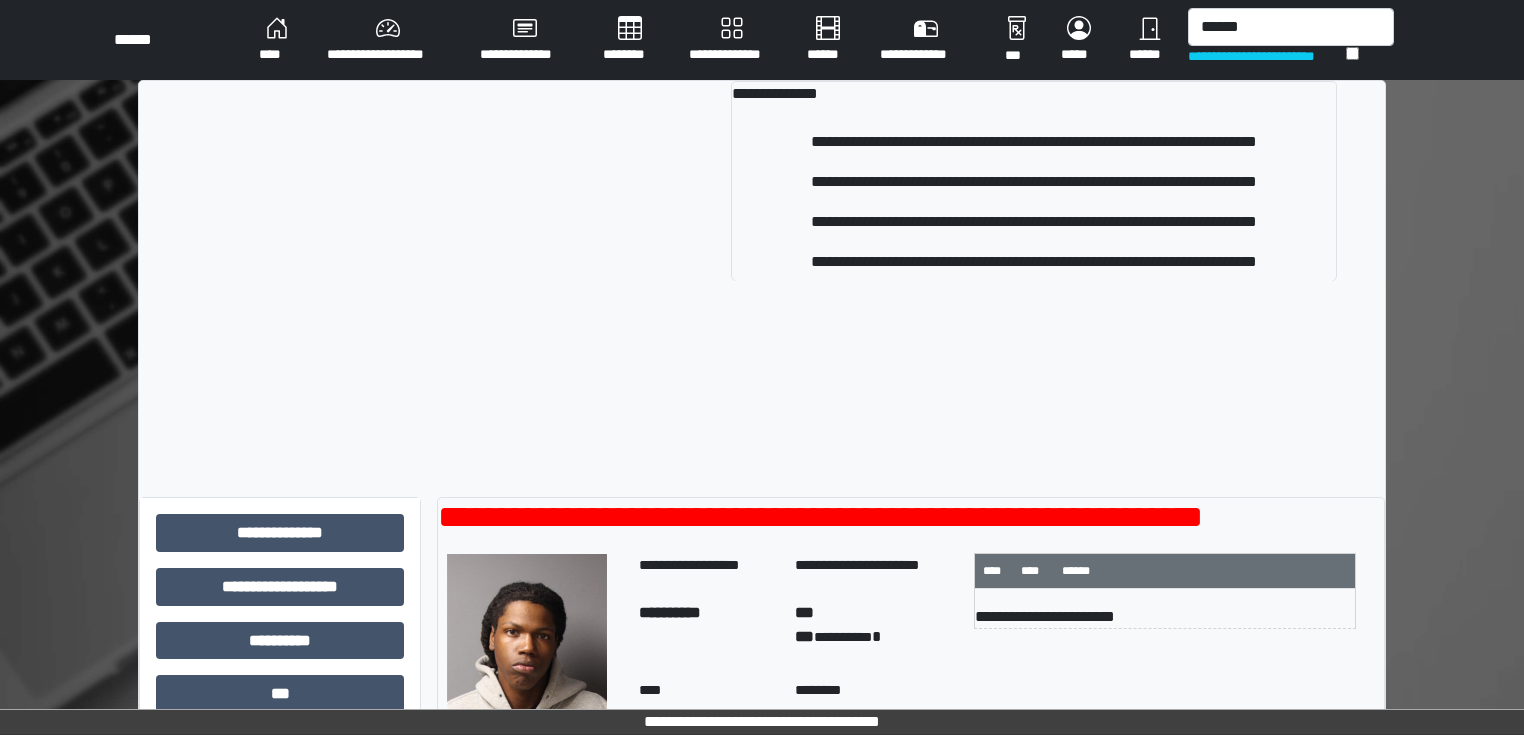 type 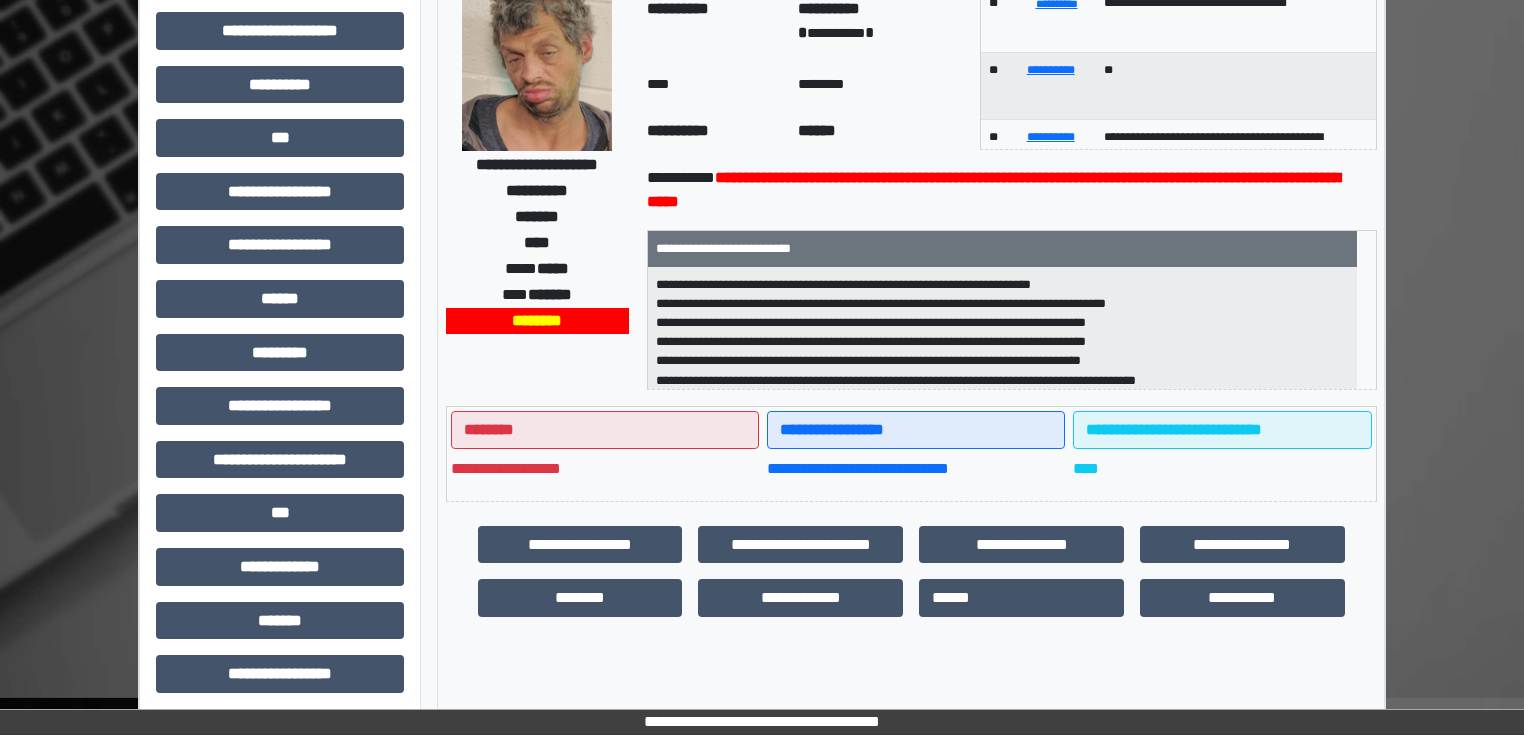 scroll, scrollTop: 160, scrollLeft: 0, axis: vertical 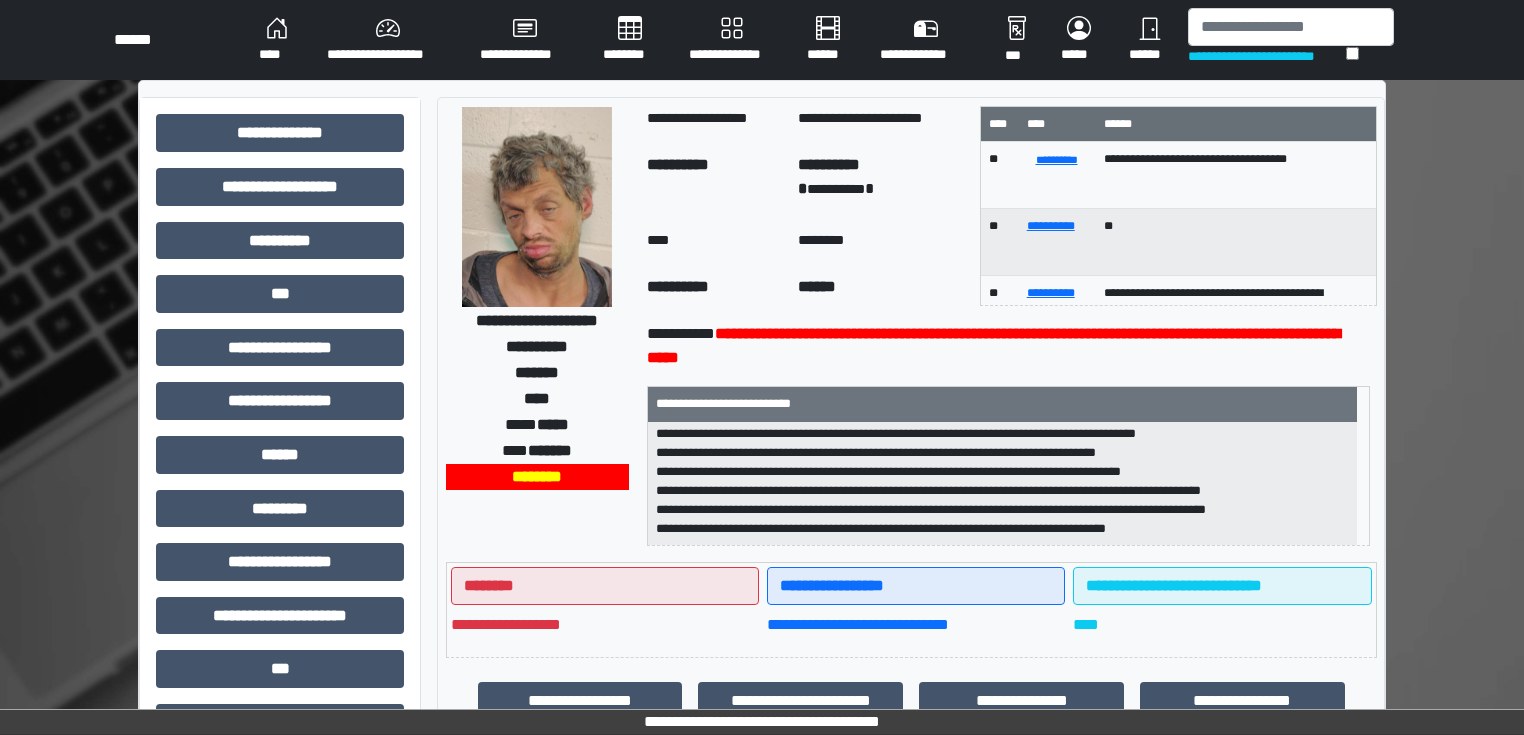 click on "****" at bounding box center (277, 40) 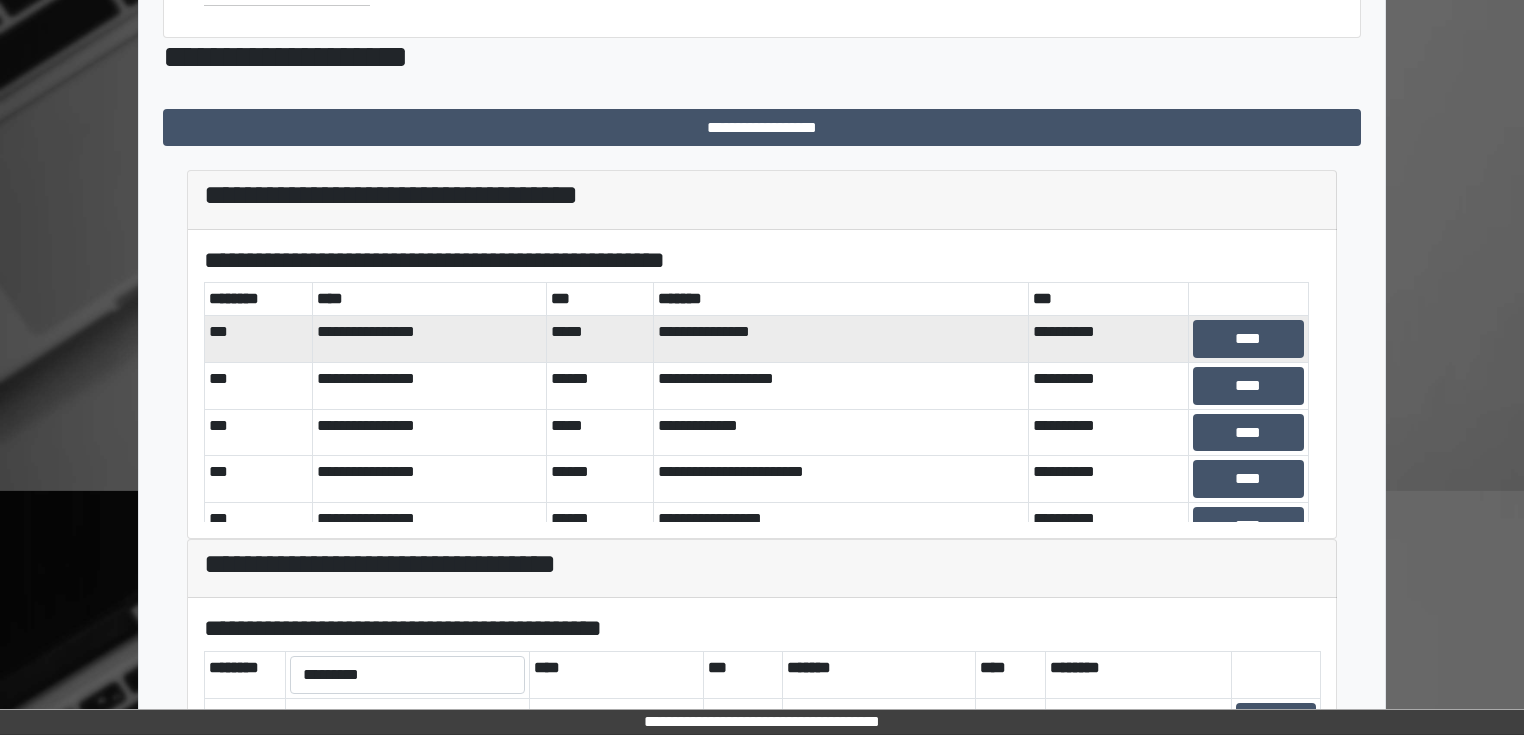 scroll, scrollTop: 400, scrollLeft: 0, axis: vertical 